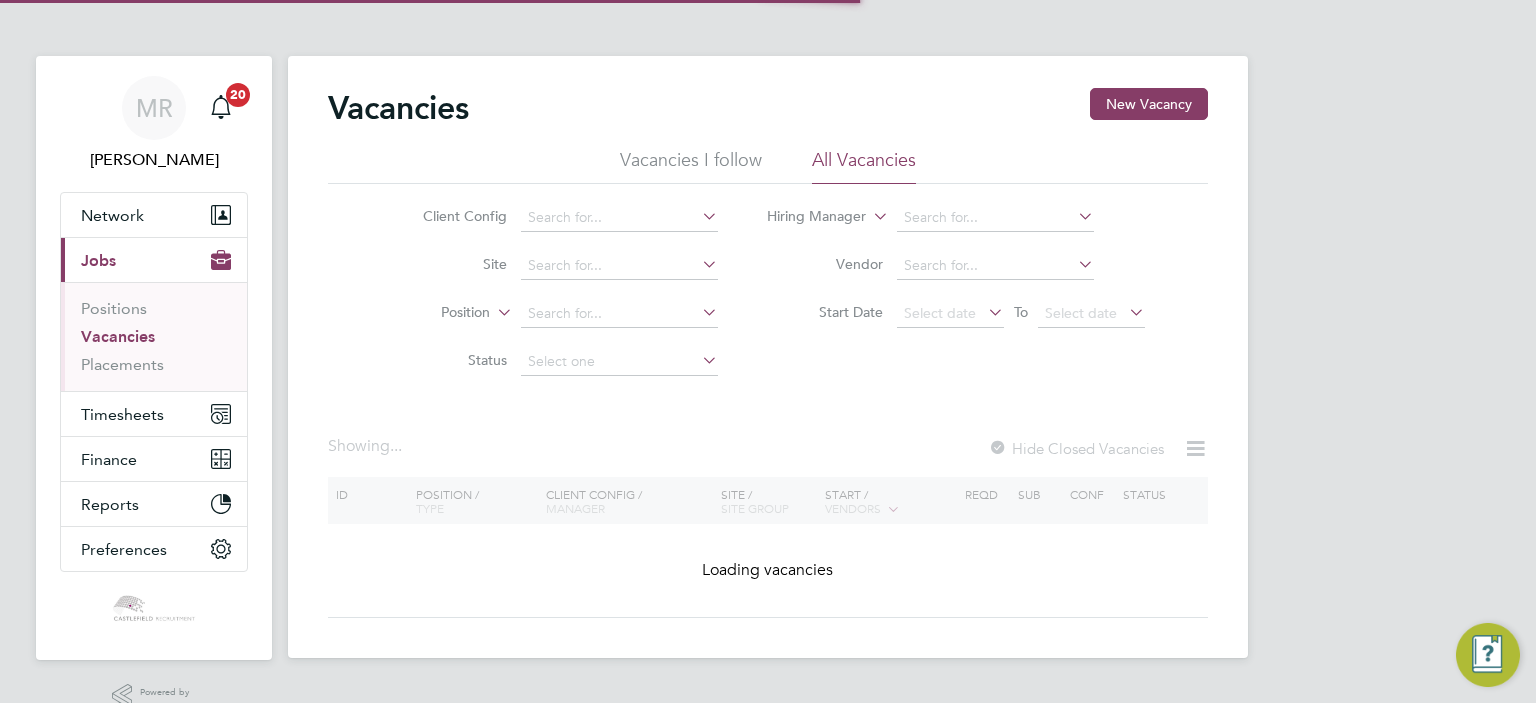 scroll, scrollTop: 0, scrollLeft: 0, axis: both 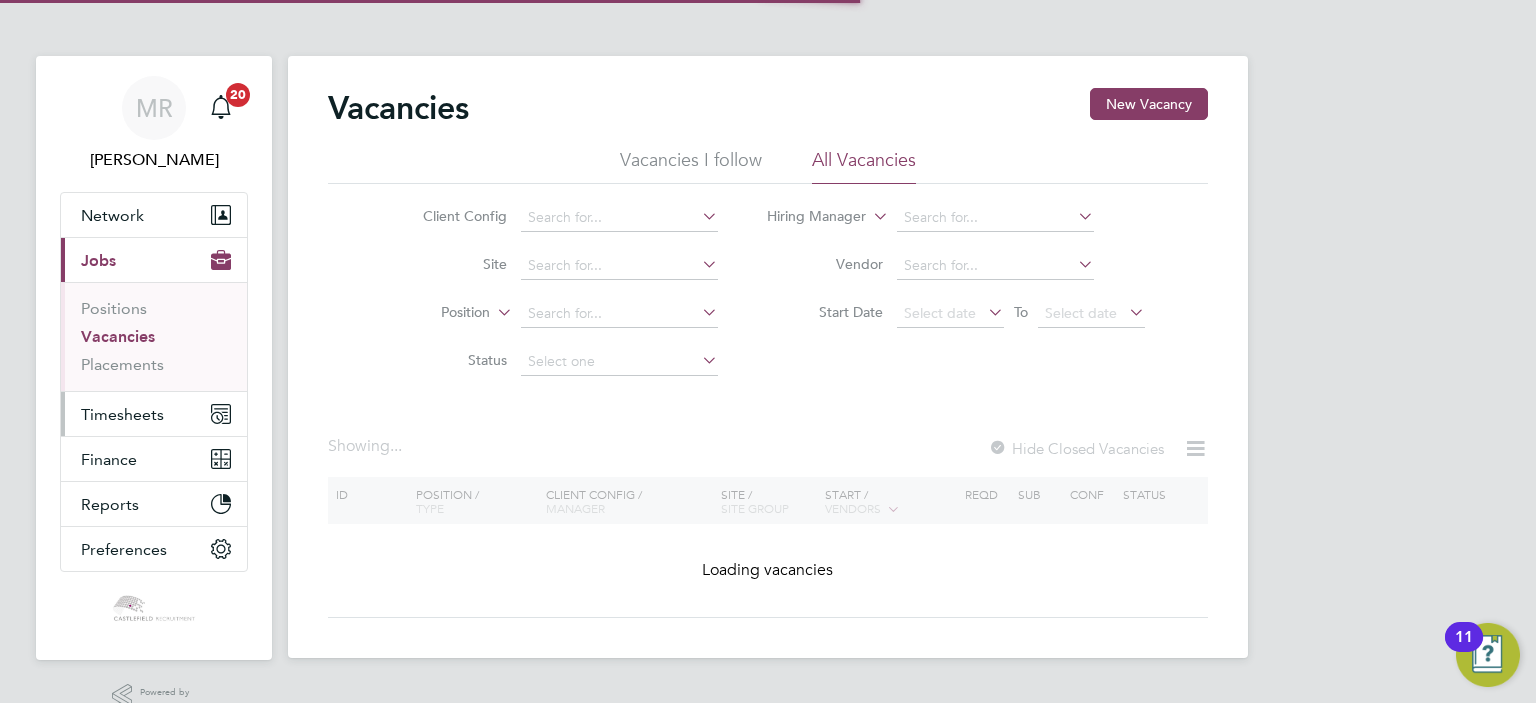 click on "Timesheets" at bounding box center [122, 414] 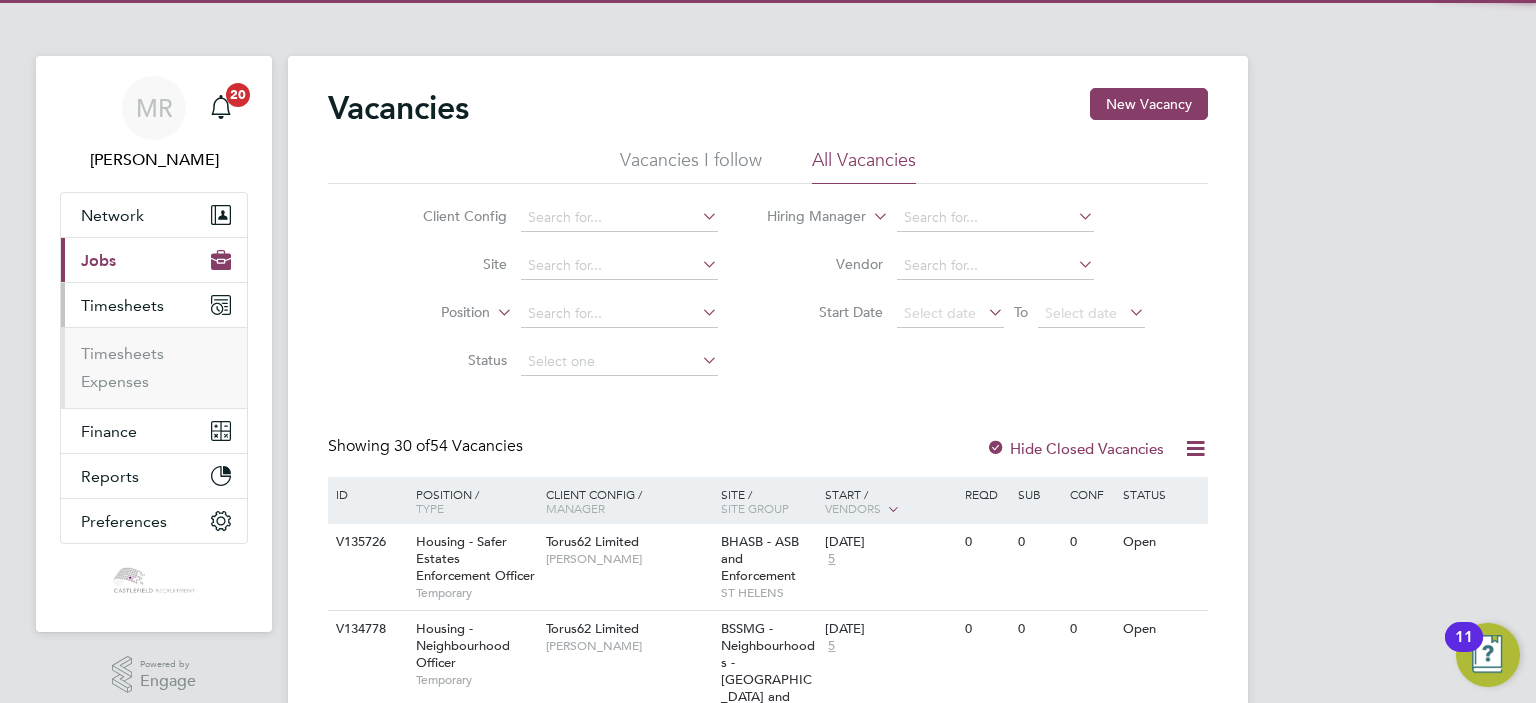 click on "Timesheets" at bounding box center [154, 305] 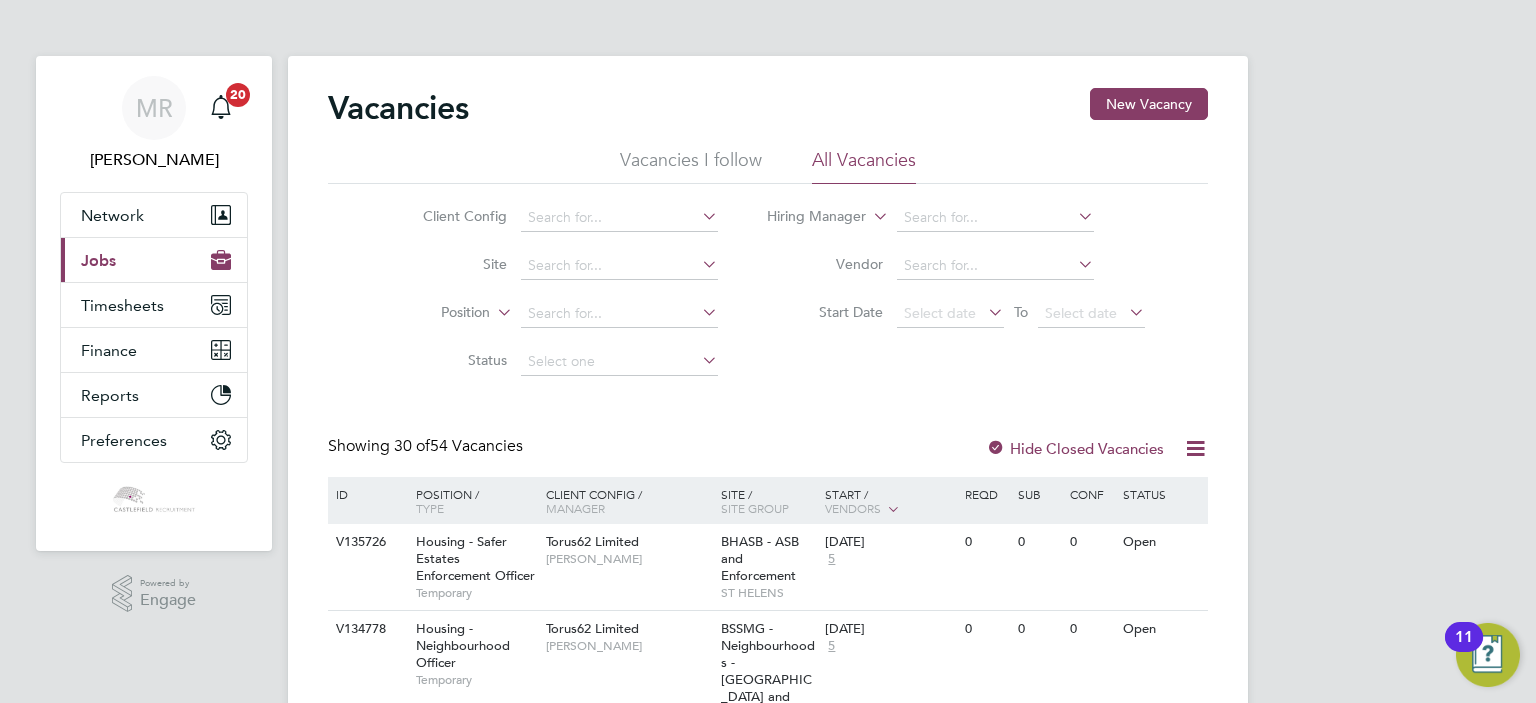 click on "Current page:   Jobs" at bounding box center [154, 260] 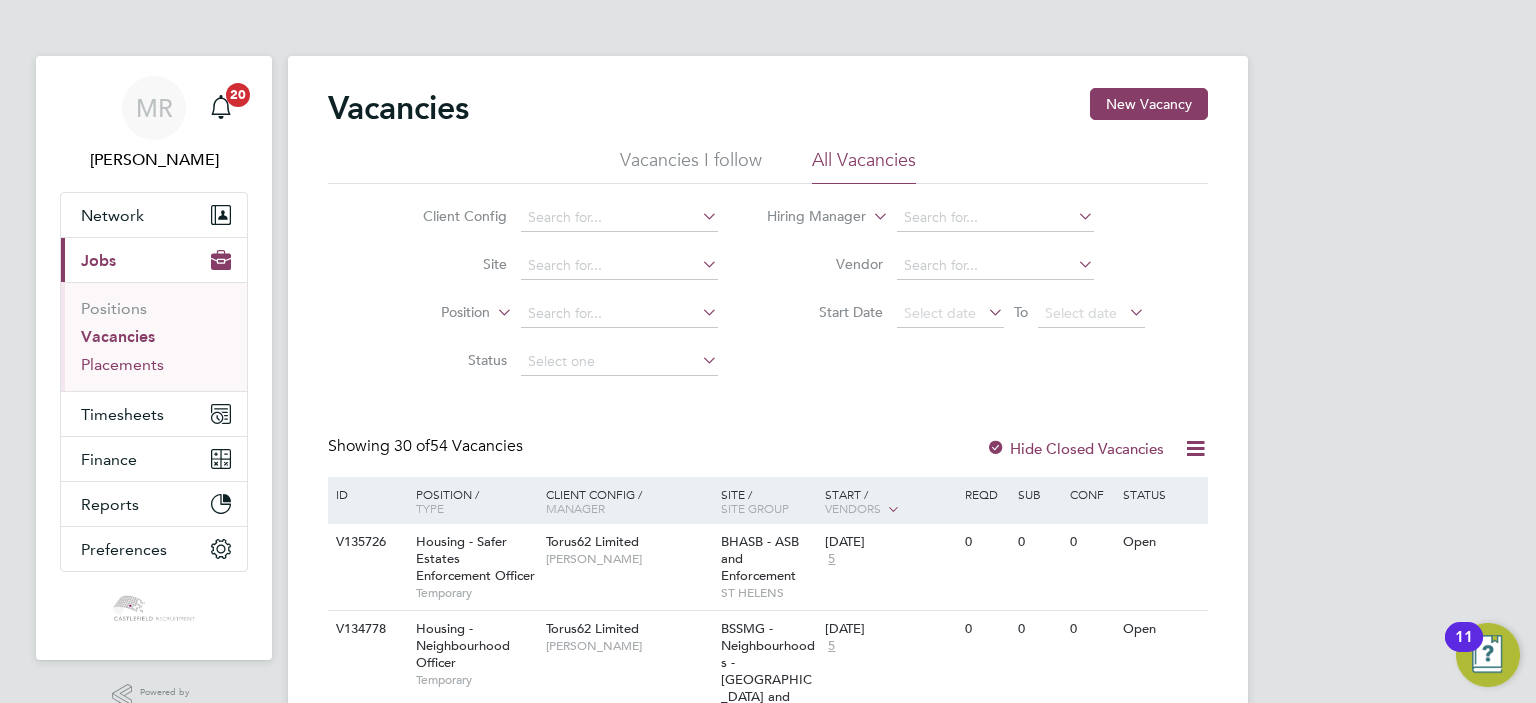 click on "Placements" at bounding box center (122, 364) 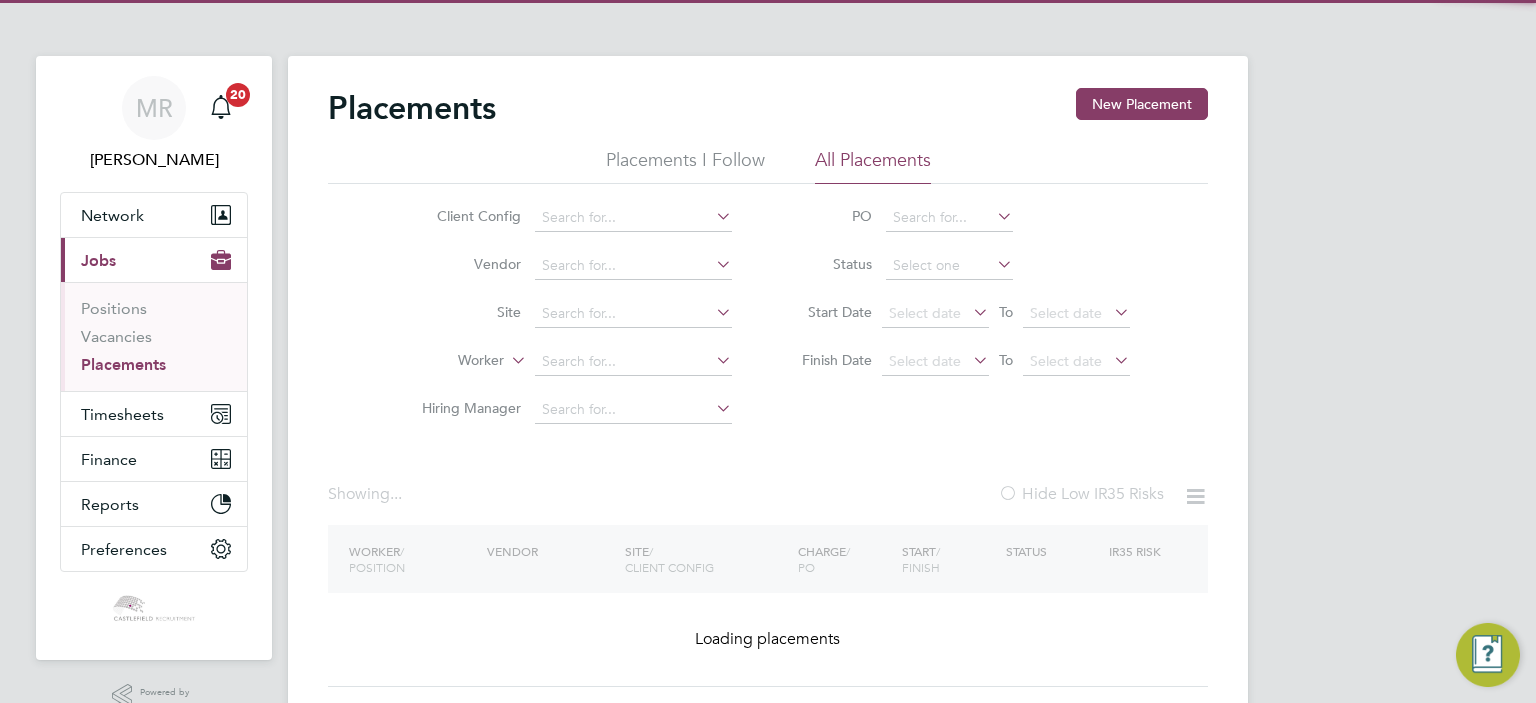 click 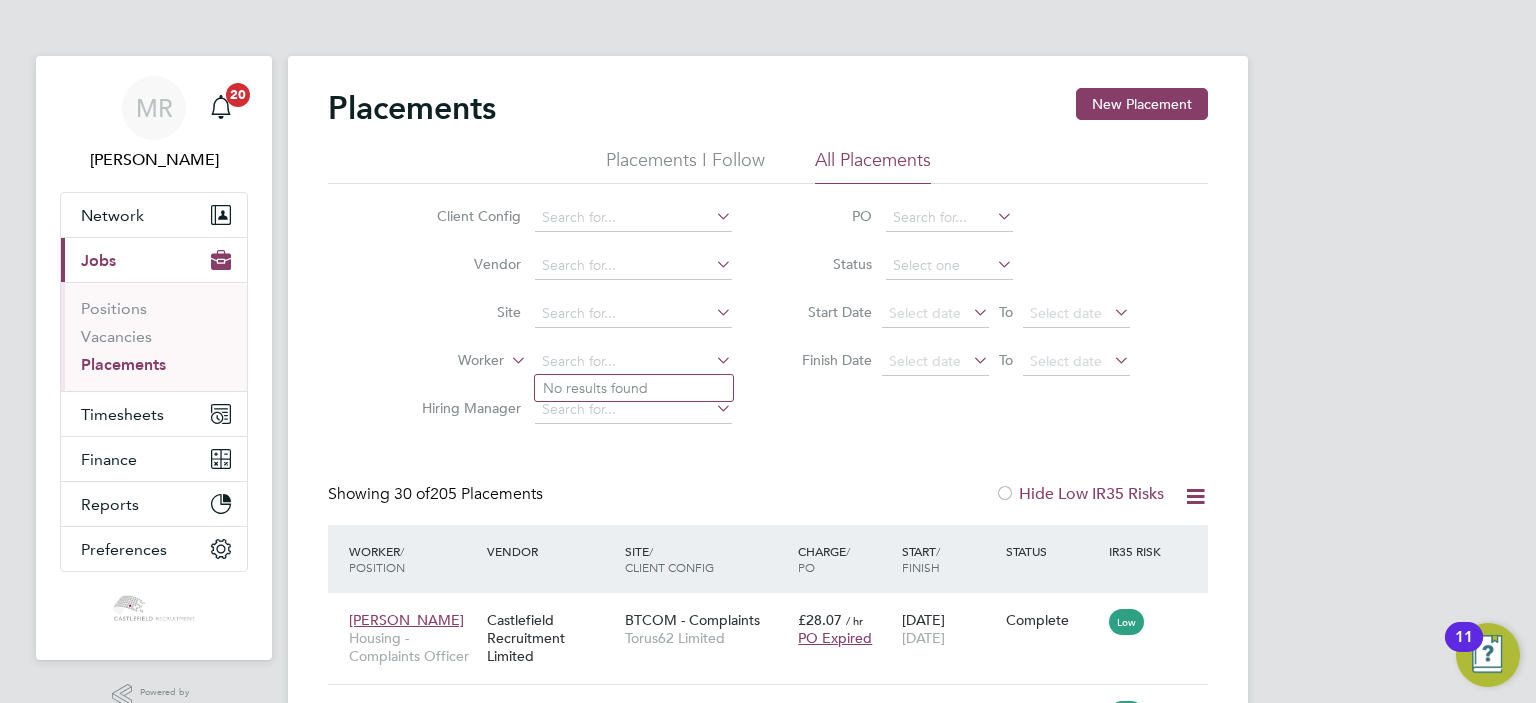 scroll, scrollTop: 10, scrollLeft: 9, axis: both 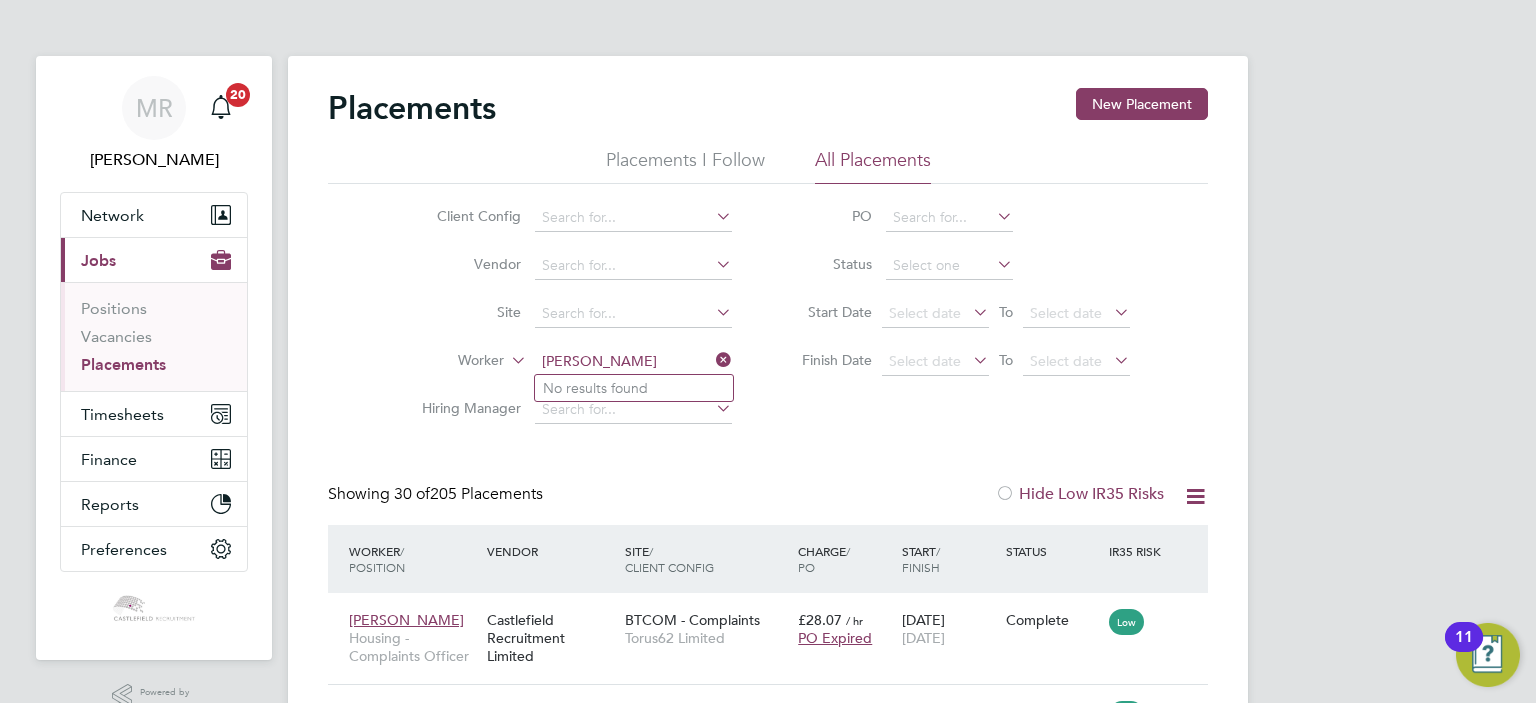 type on "chris howells" 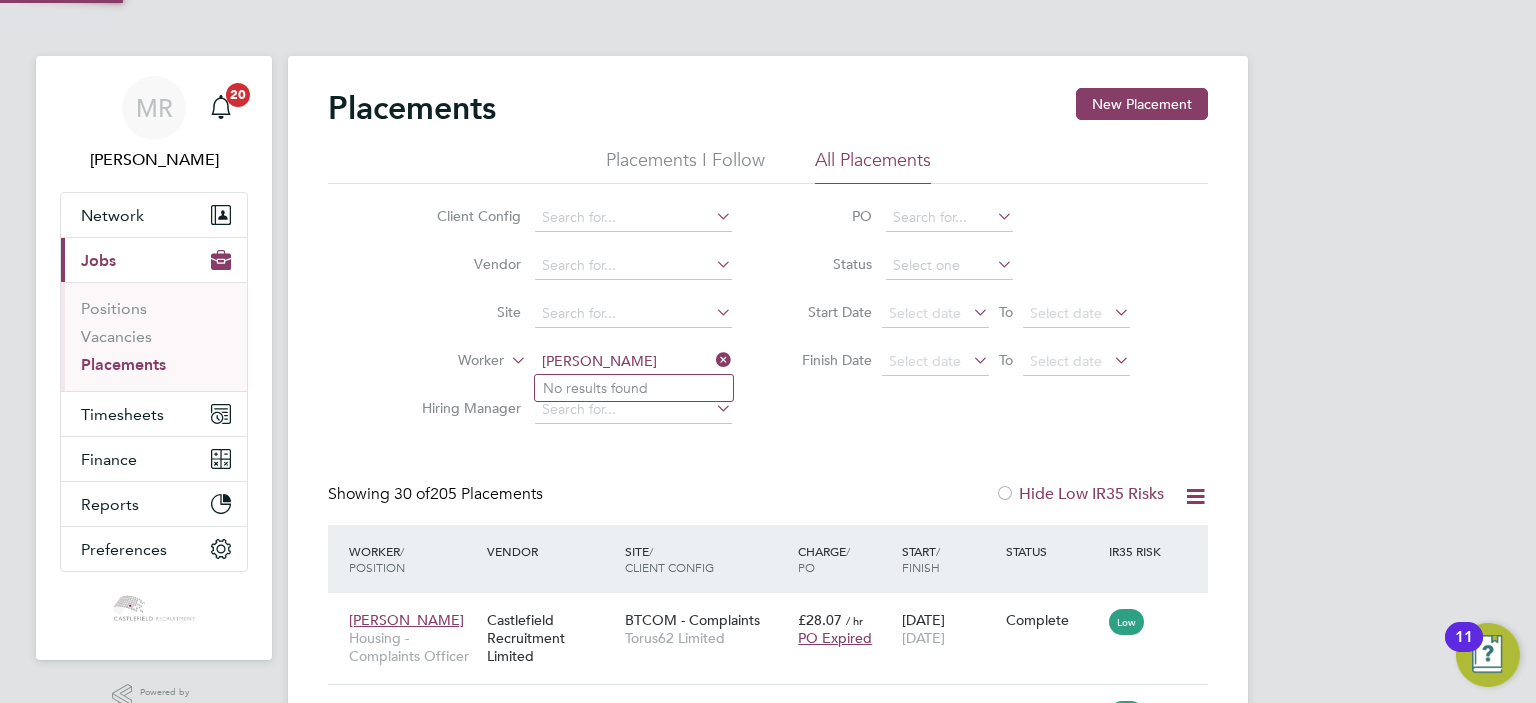 drag, startPoint x: 632, startPoint y: 367, endPoint x: 210, endPoint y: 381, distance: 422.23218 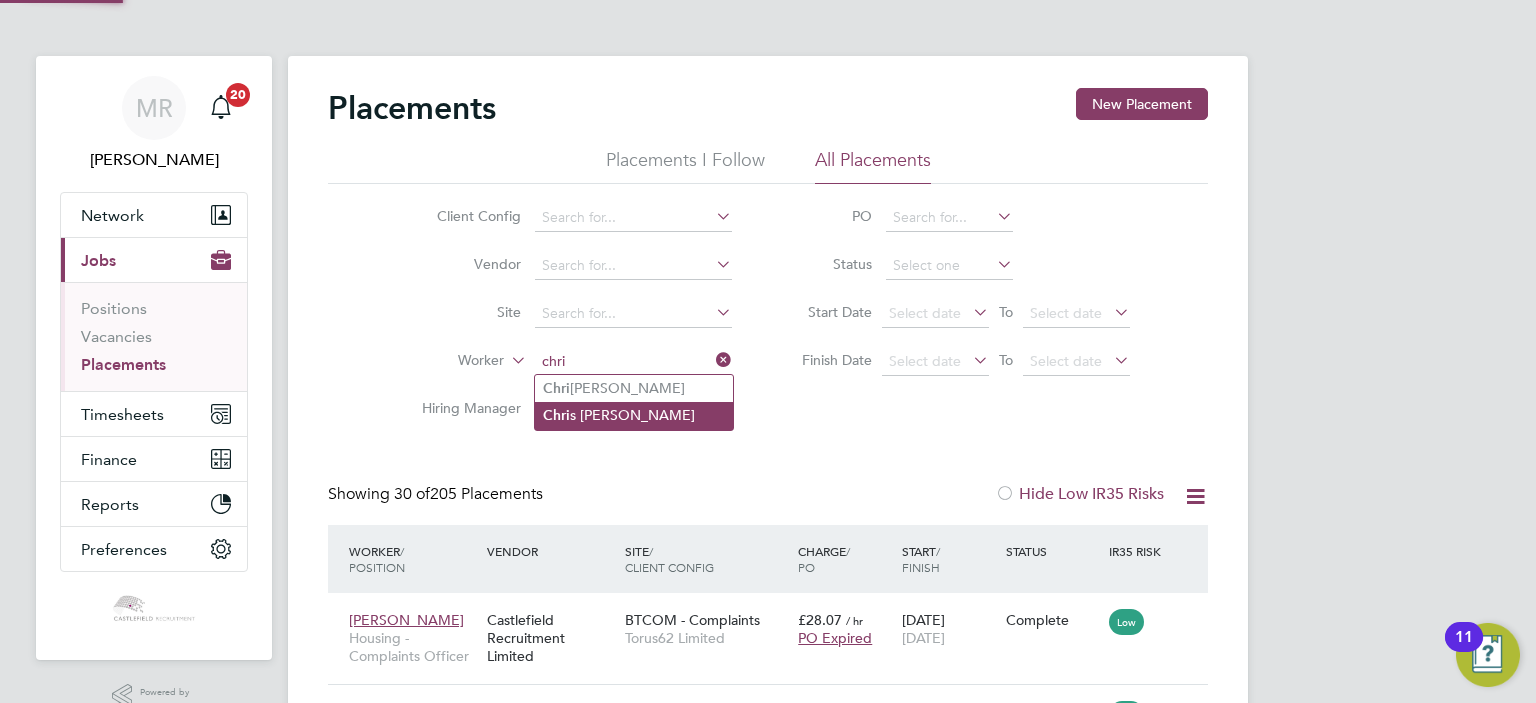 type on "chri" 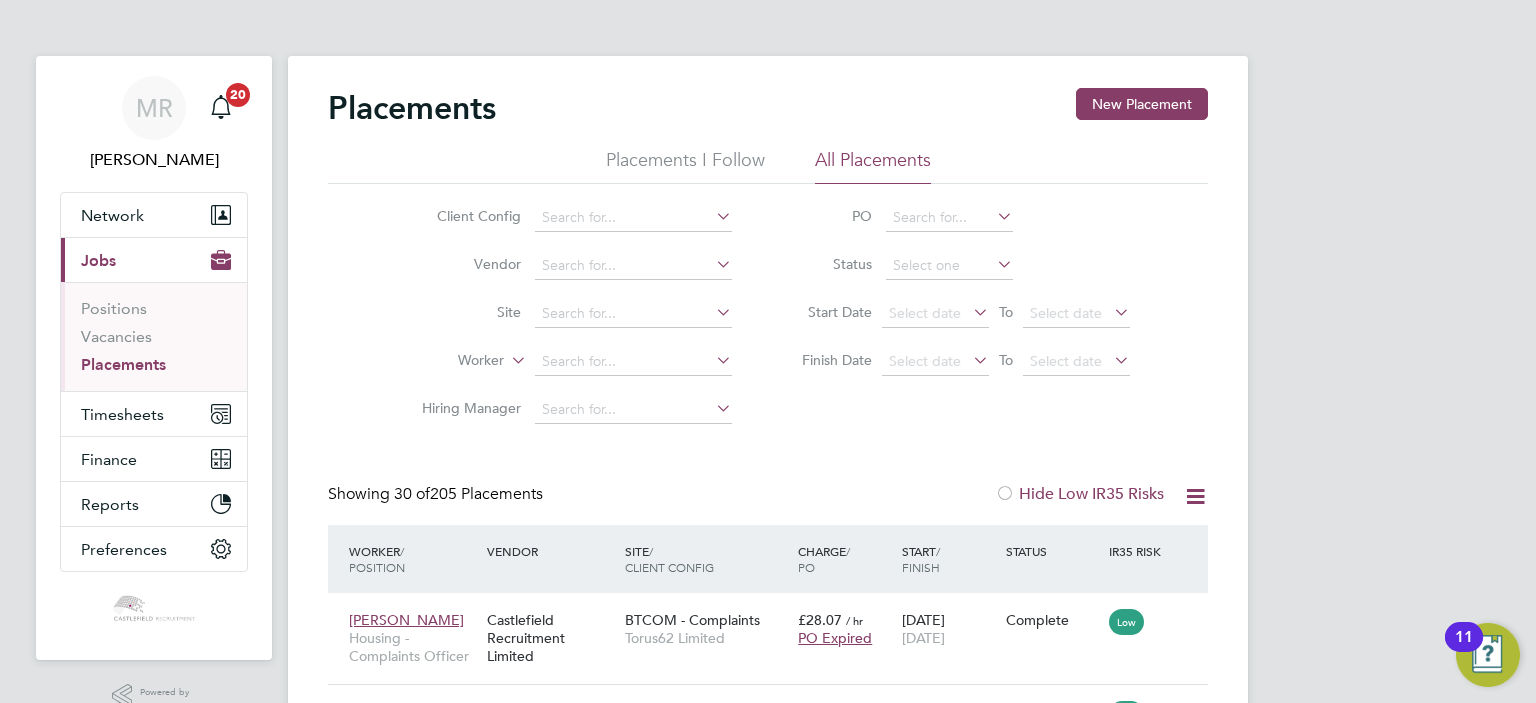 type 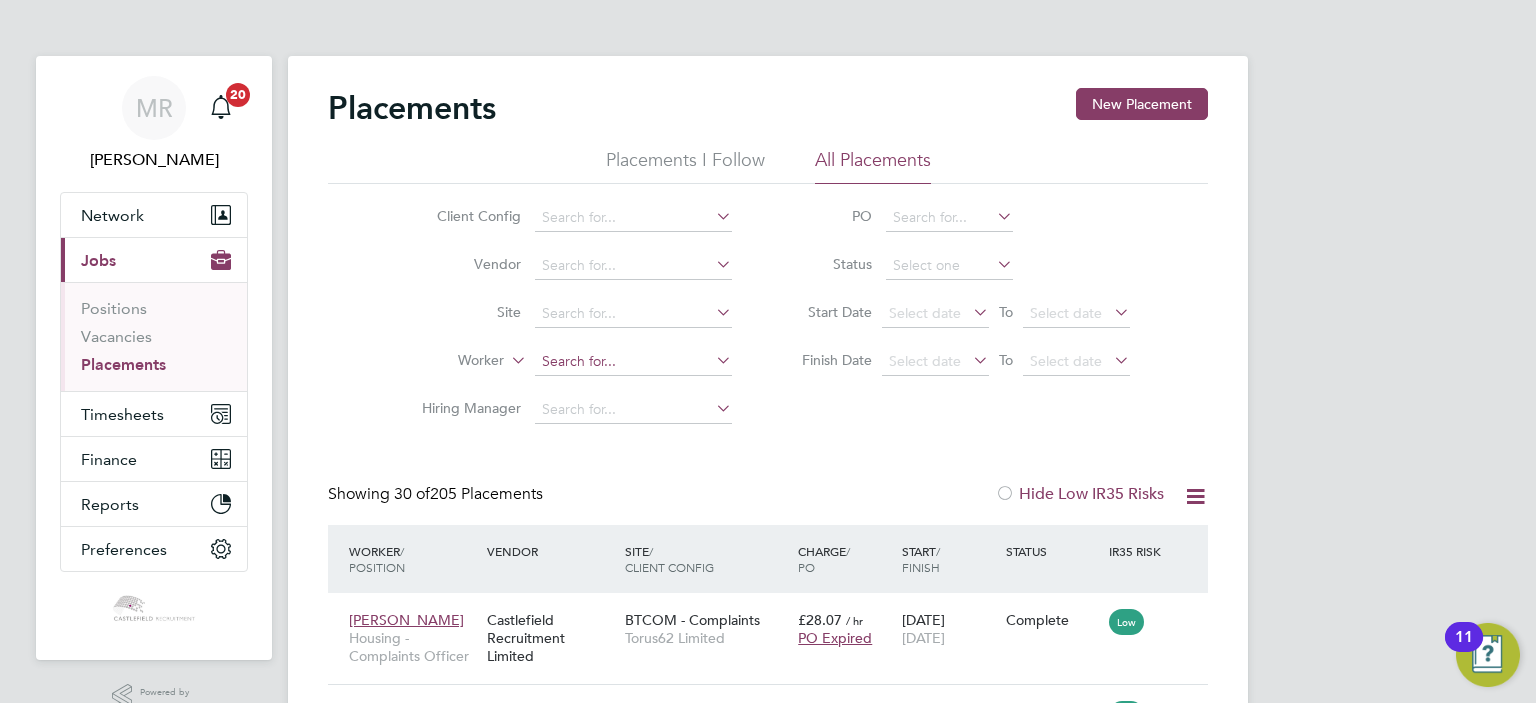 click 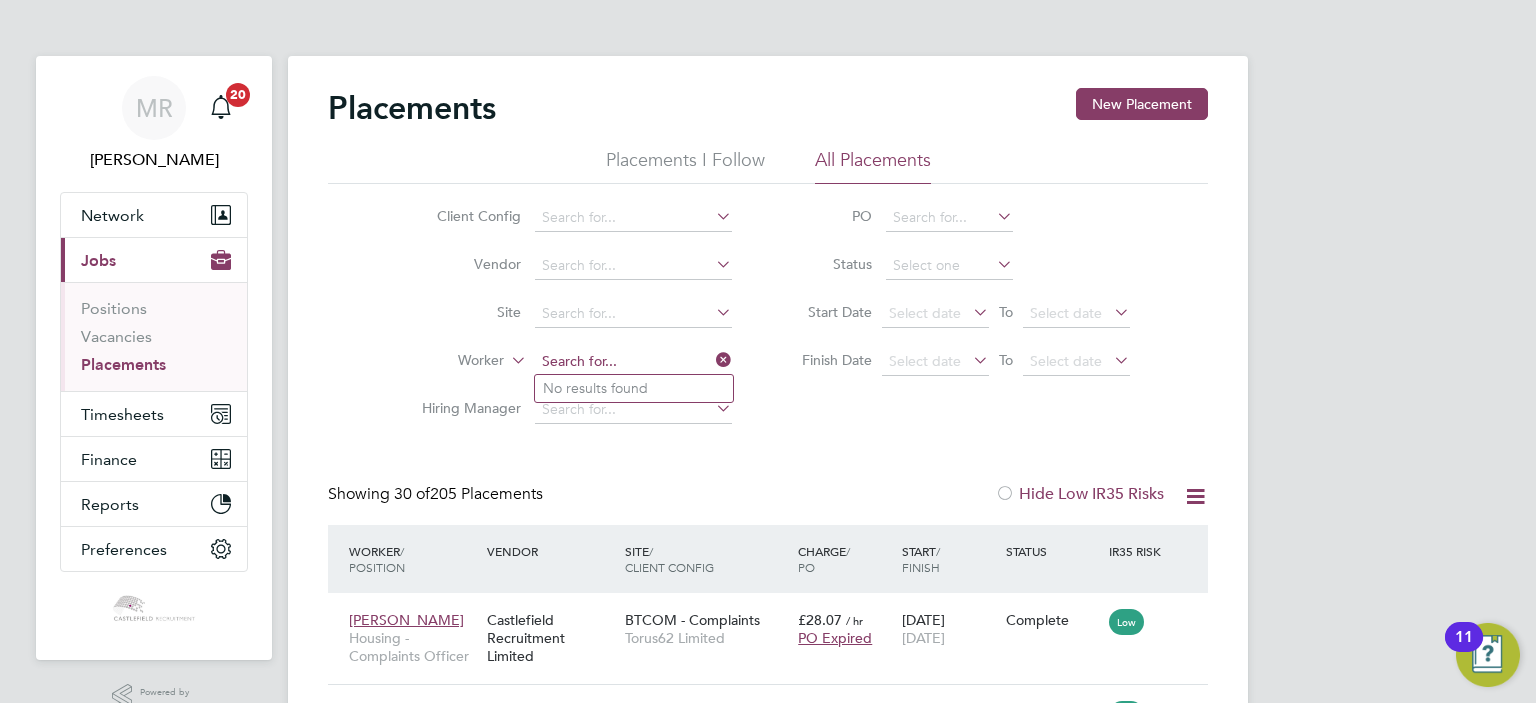 type on "x" 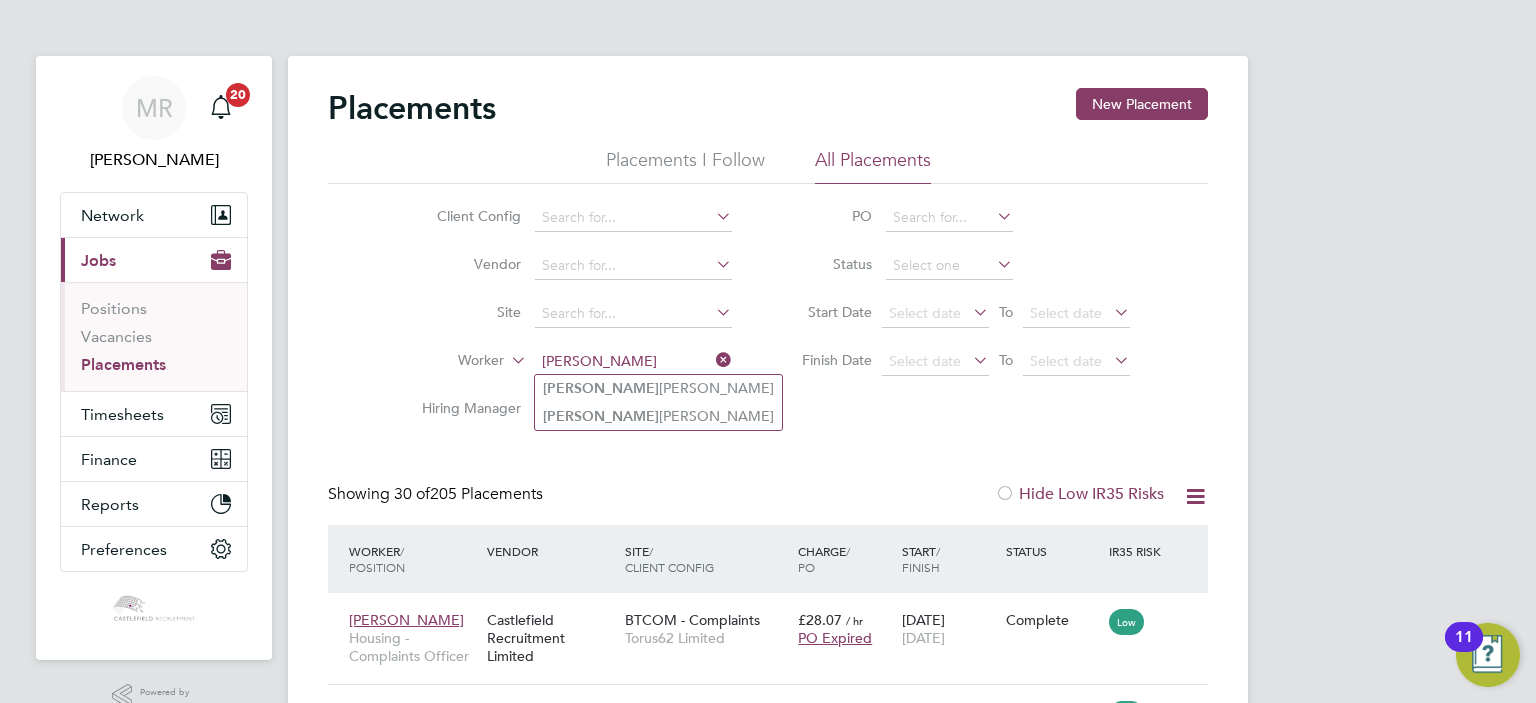 type on "[PERSON_NAME]" 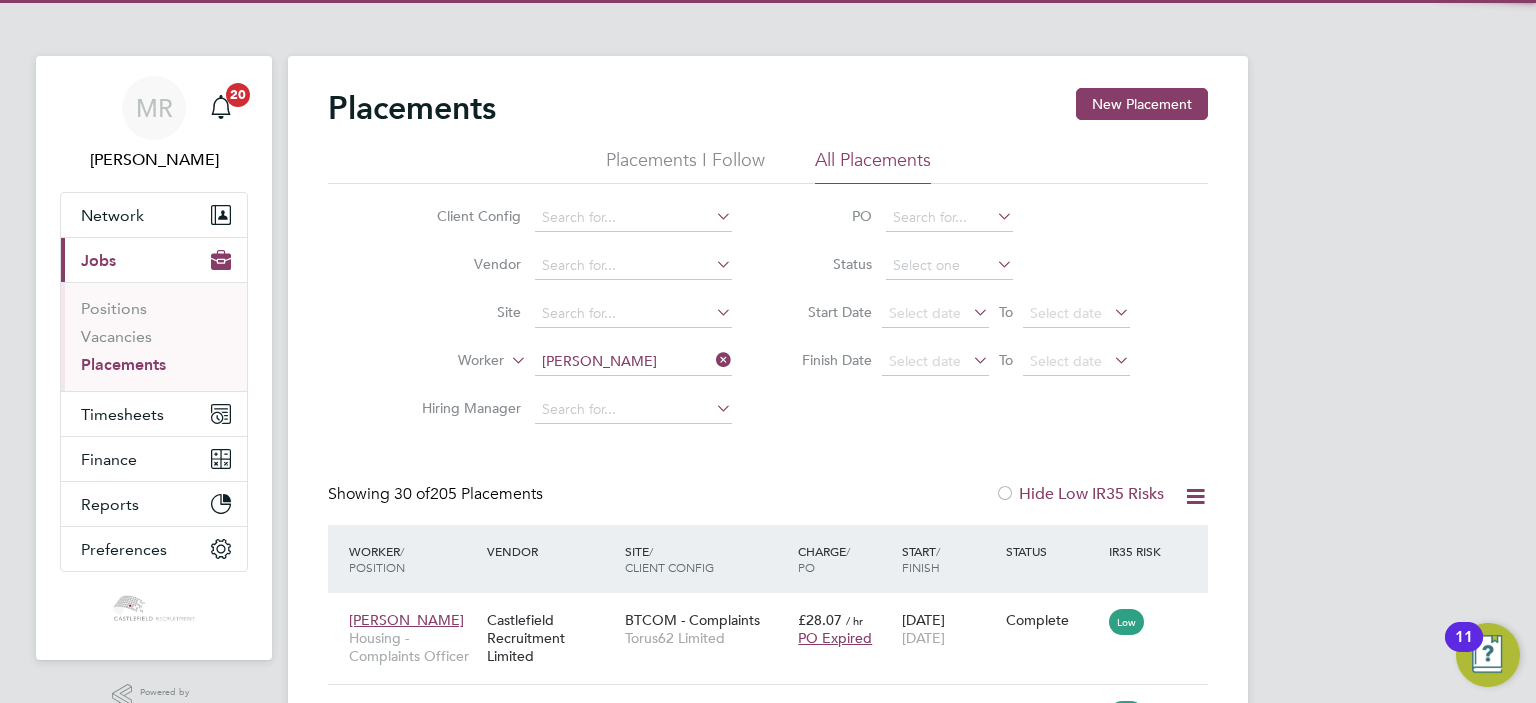type 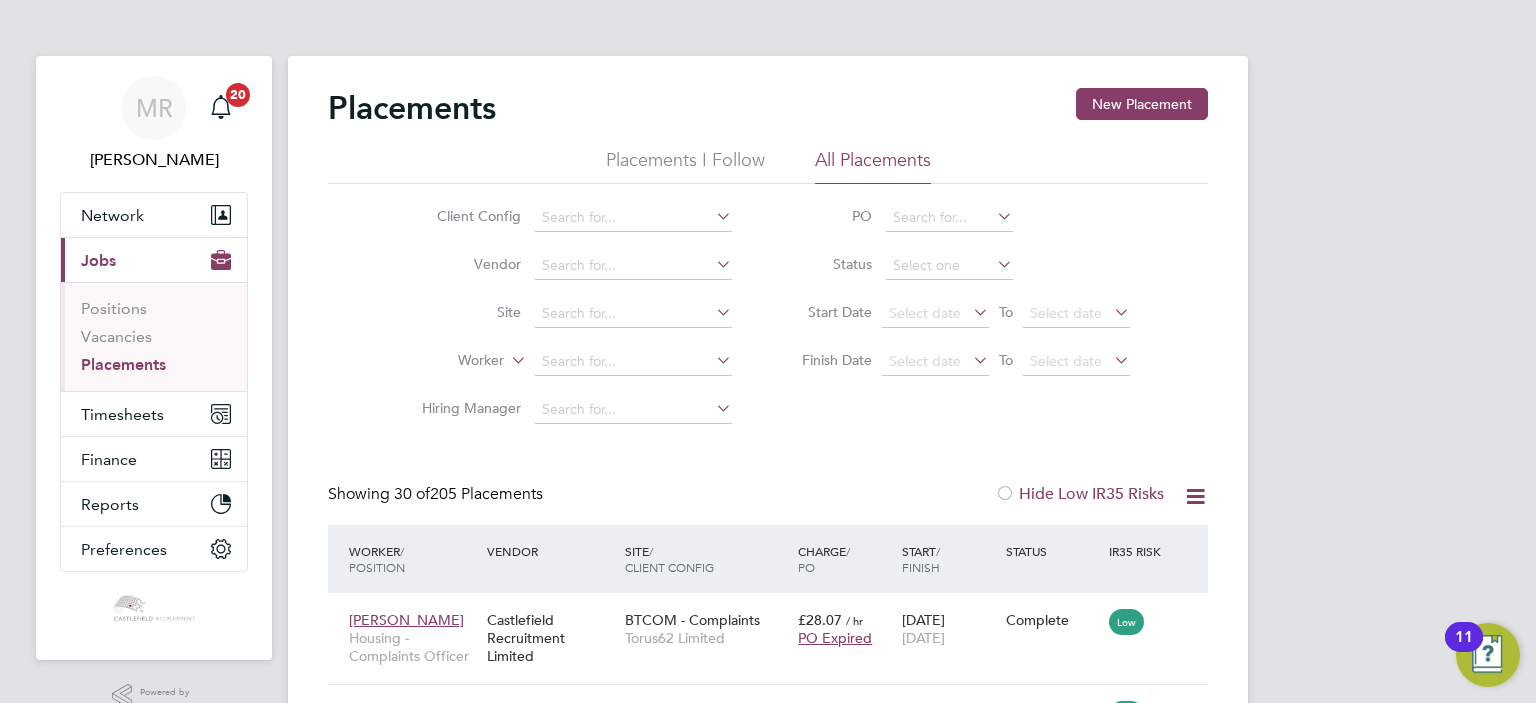 click on "Vacancies" at bounding box center [156, 341] 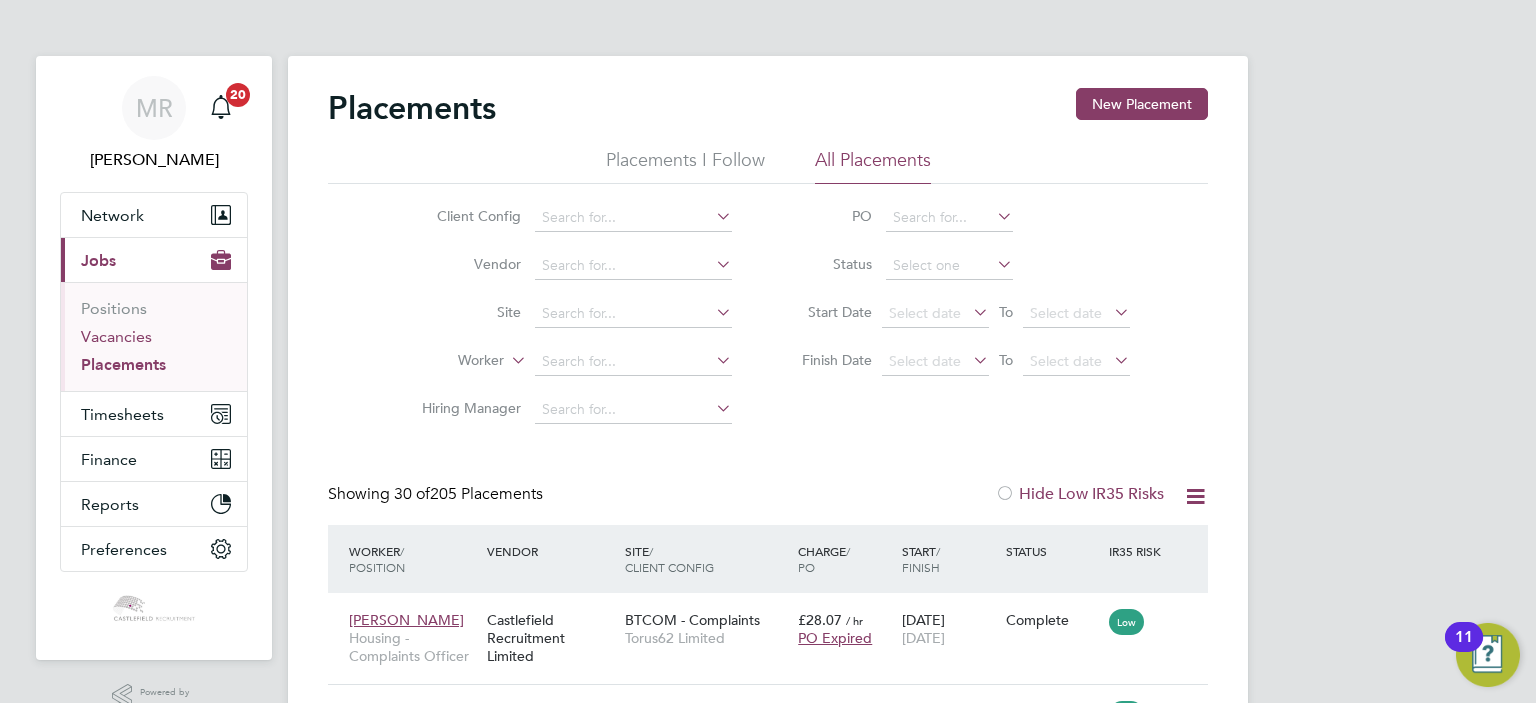 click on "Vacancies" at bounding box center (116, 336) 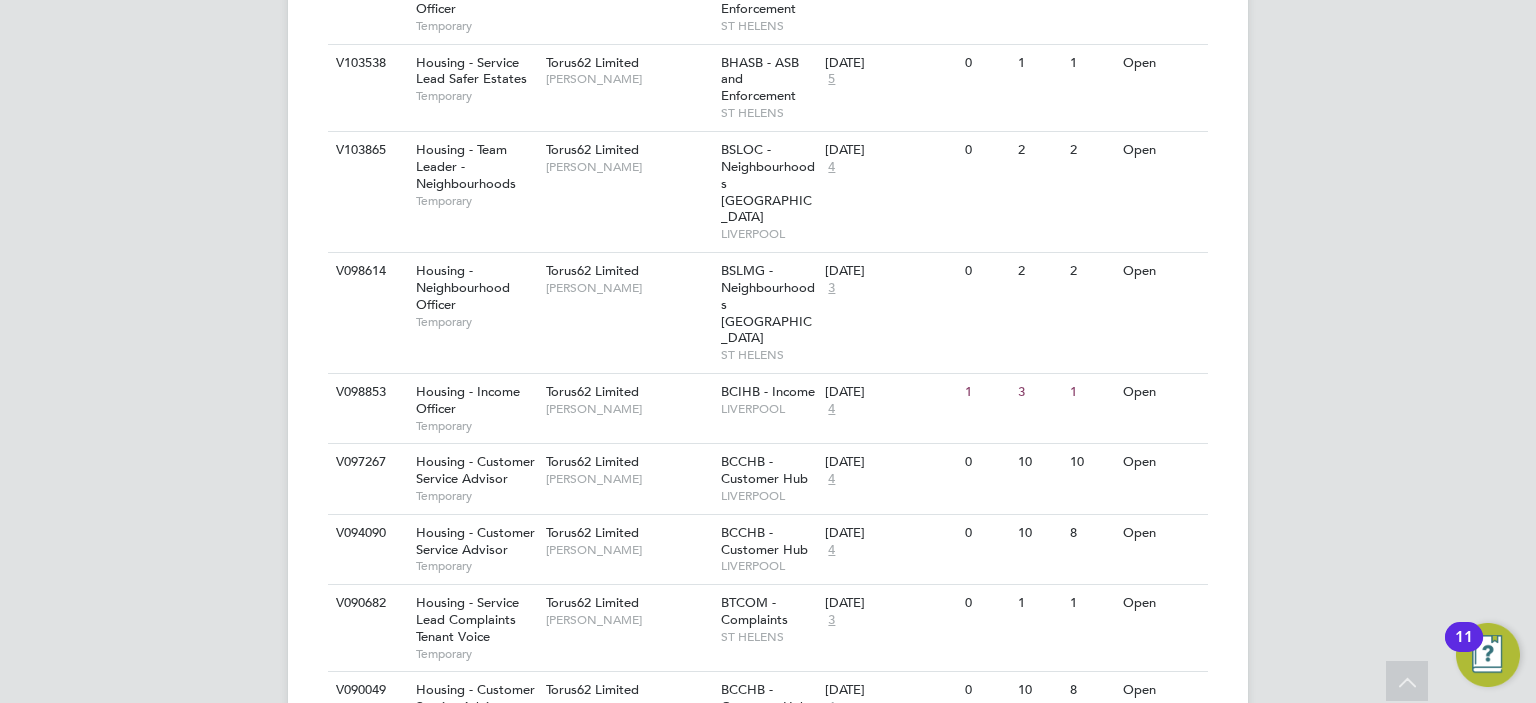 click on "Show  24  more" 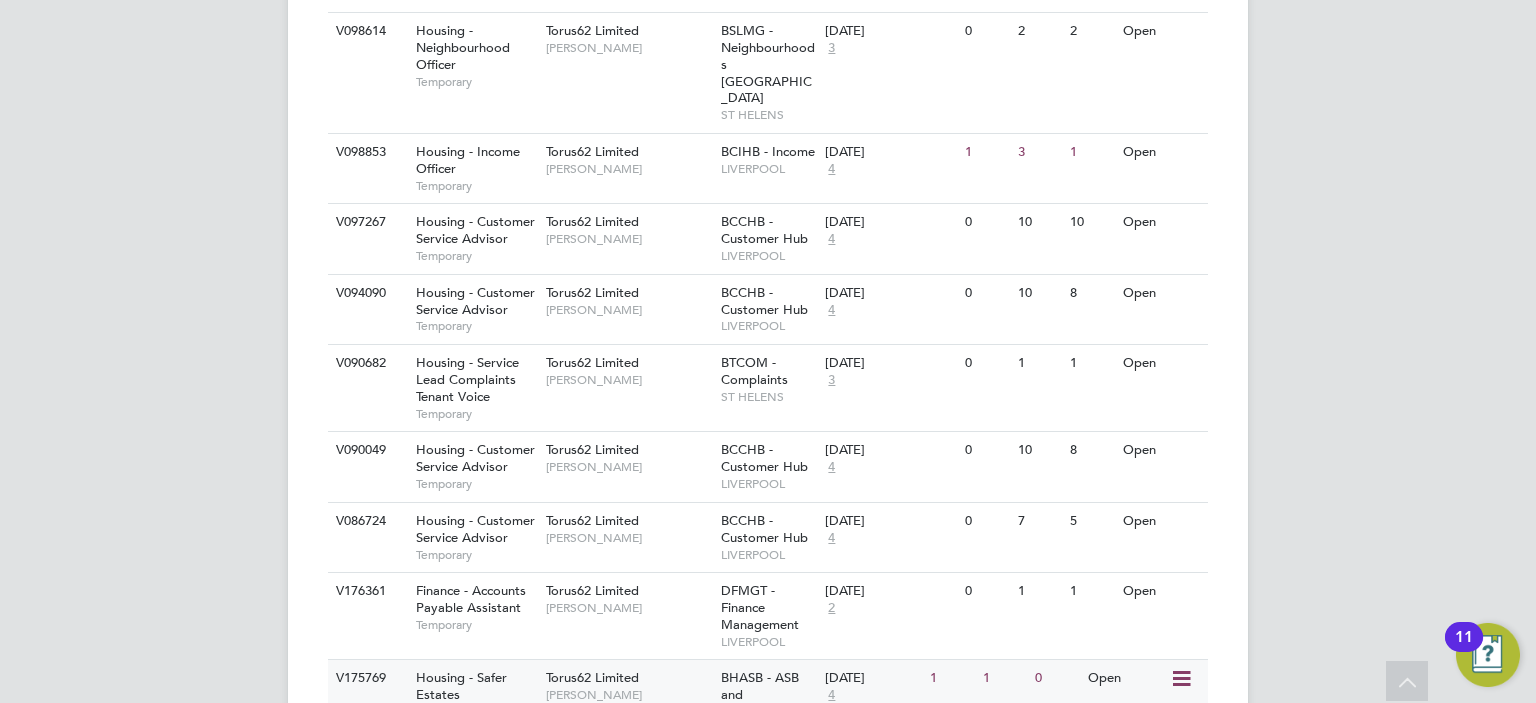click on "Housing - Safer Estates Enforcement Officer" 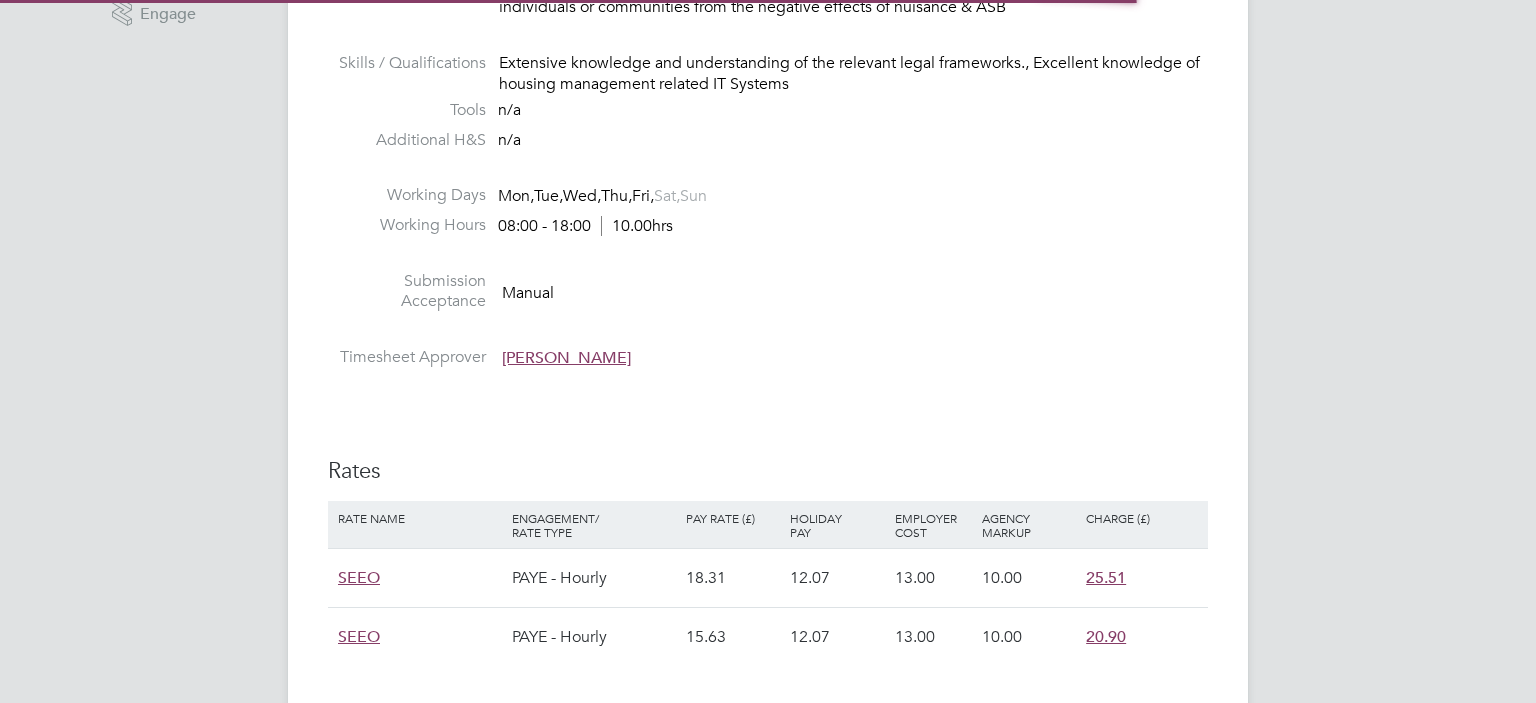 scroll, scrollTop: 898, scrollLeft: 0, axis: vertical 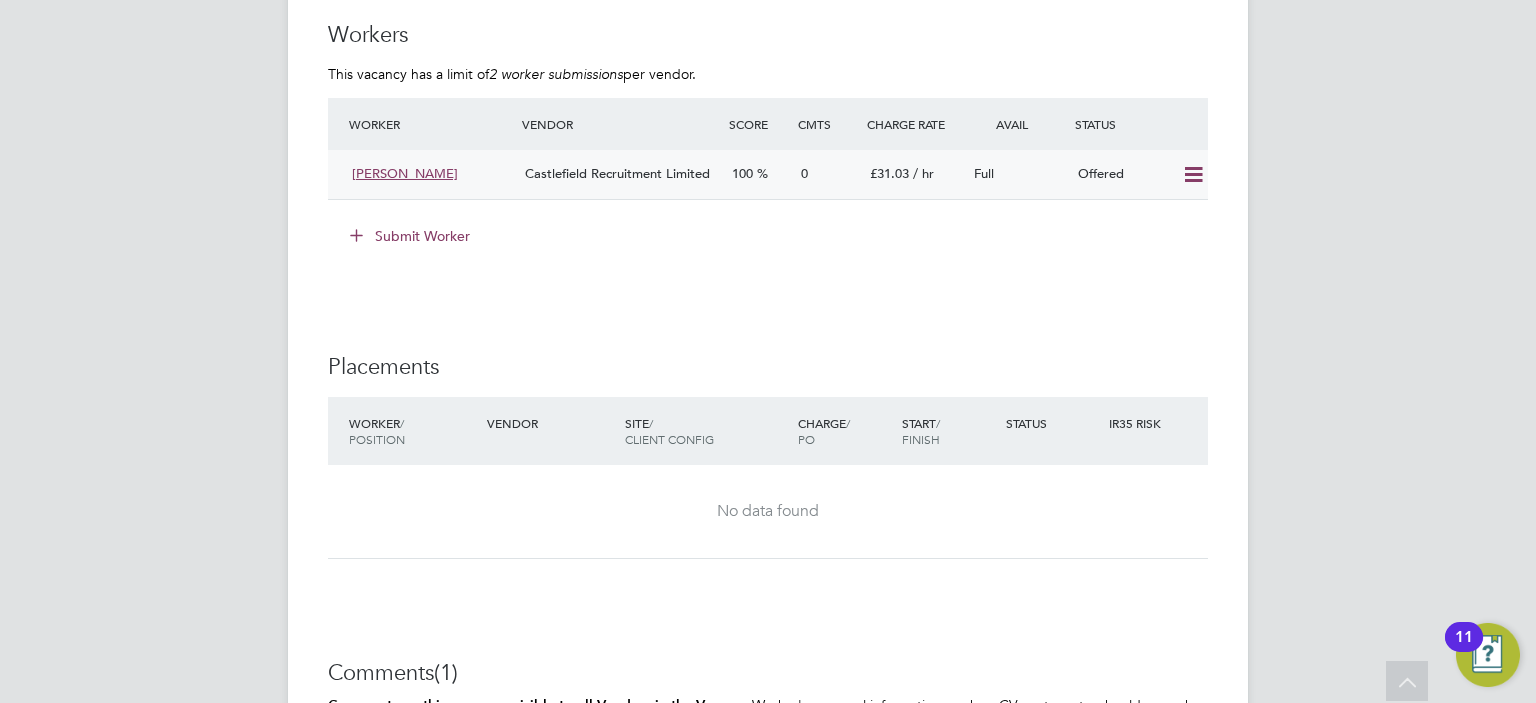 drag, startPoint x: 1205, startPoint y: 143, endPoint x: 1197, endPoint y: 154, distance: 13.601471 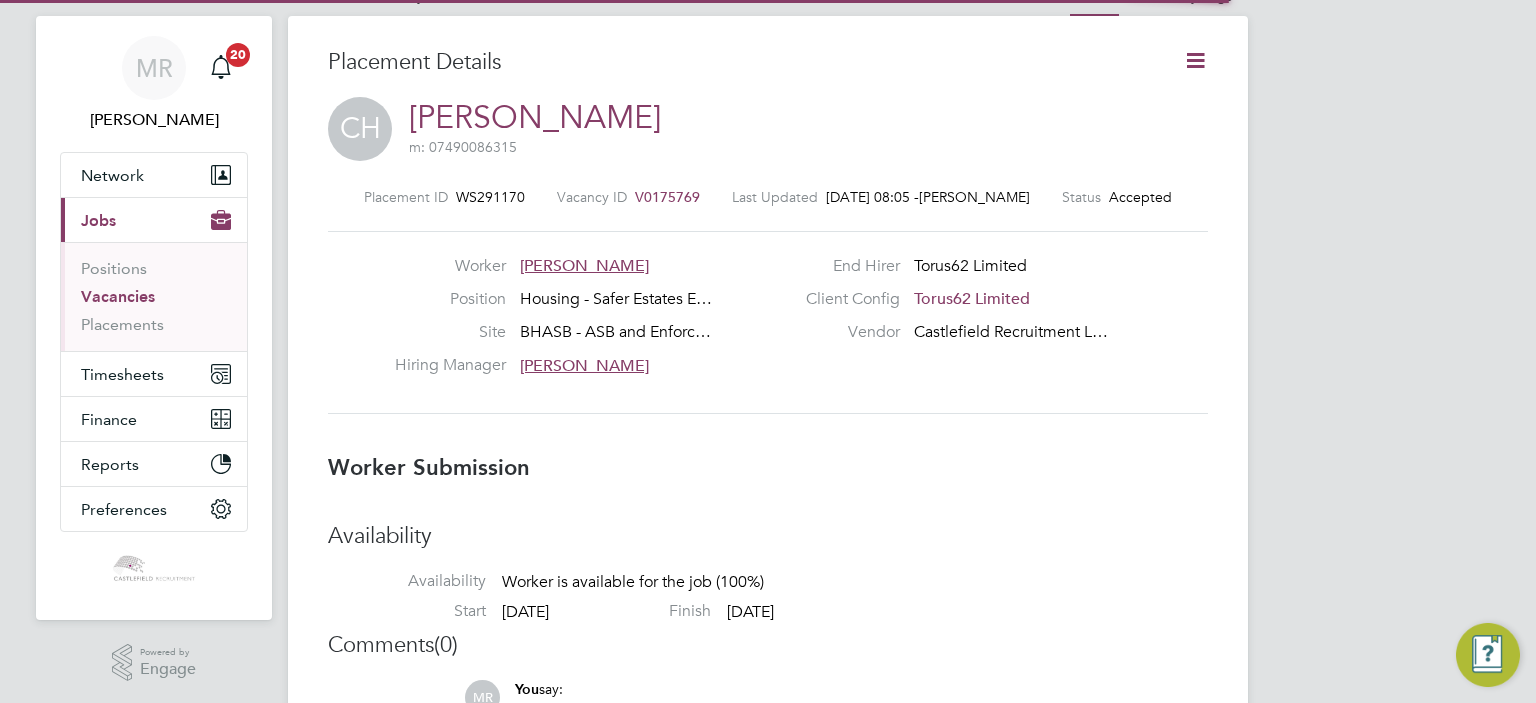 scroll, scrollTop: 9, scrollLeft: 9, axis: both 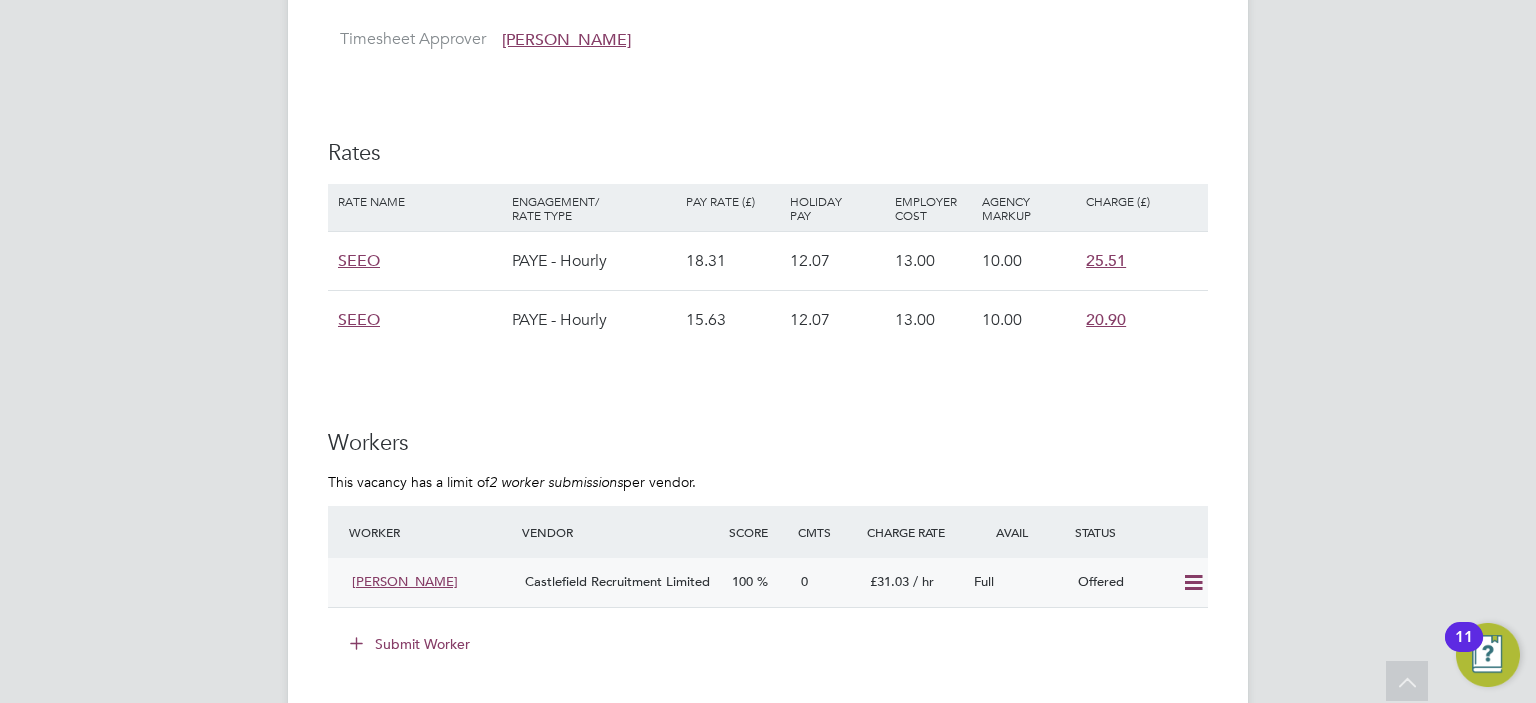 click 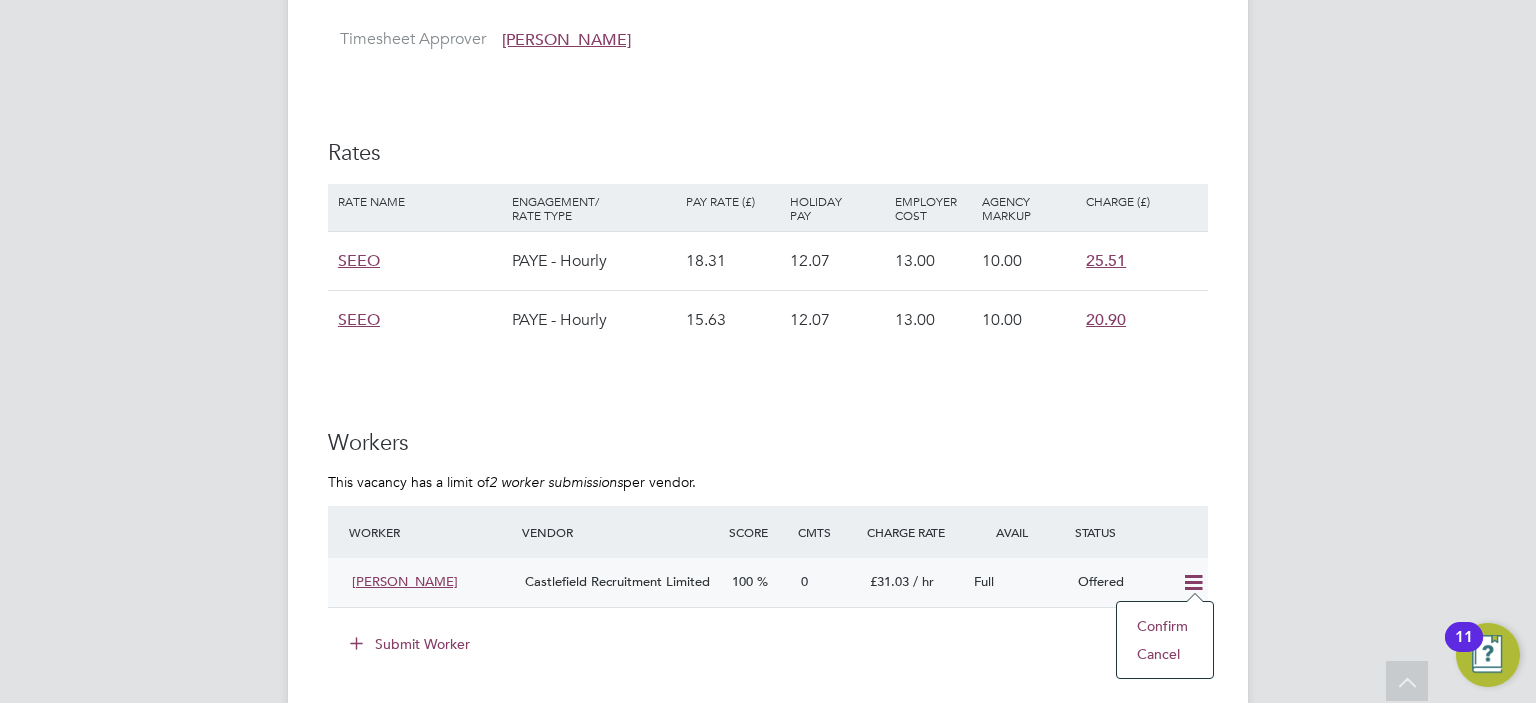click on "Confirm" 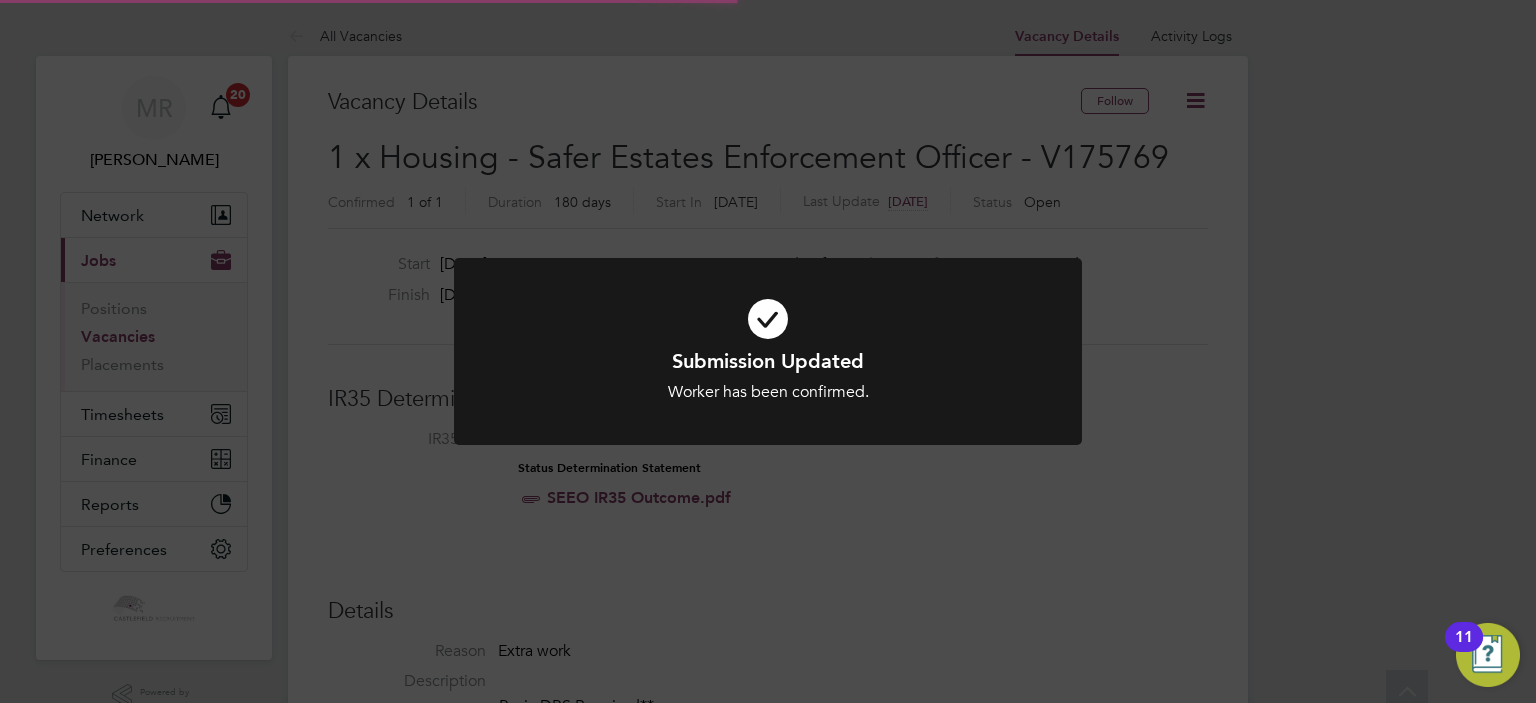 click on "Worker has been confirmed." at bounding box center [768, 392] 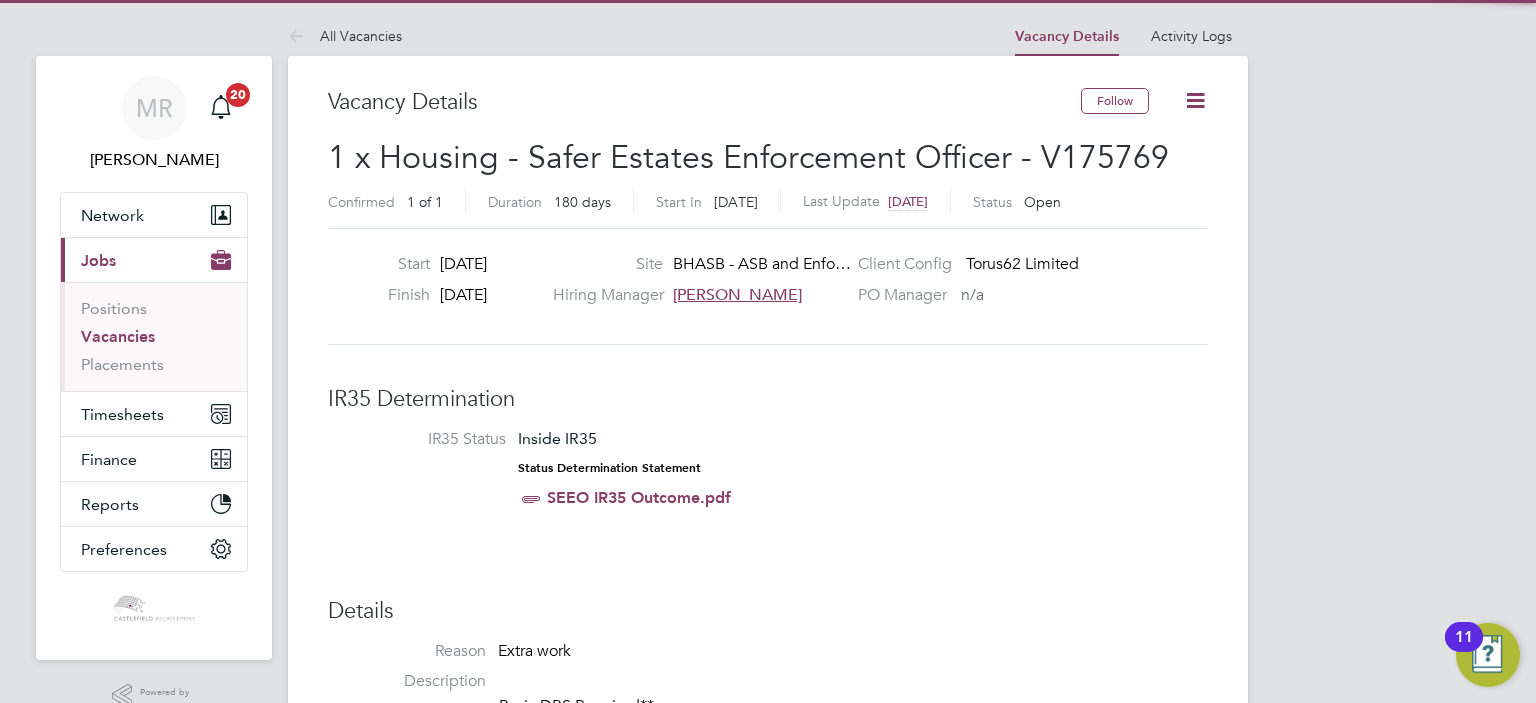 click 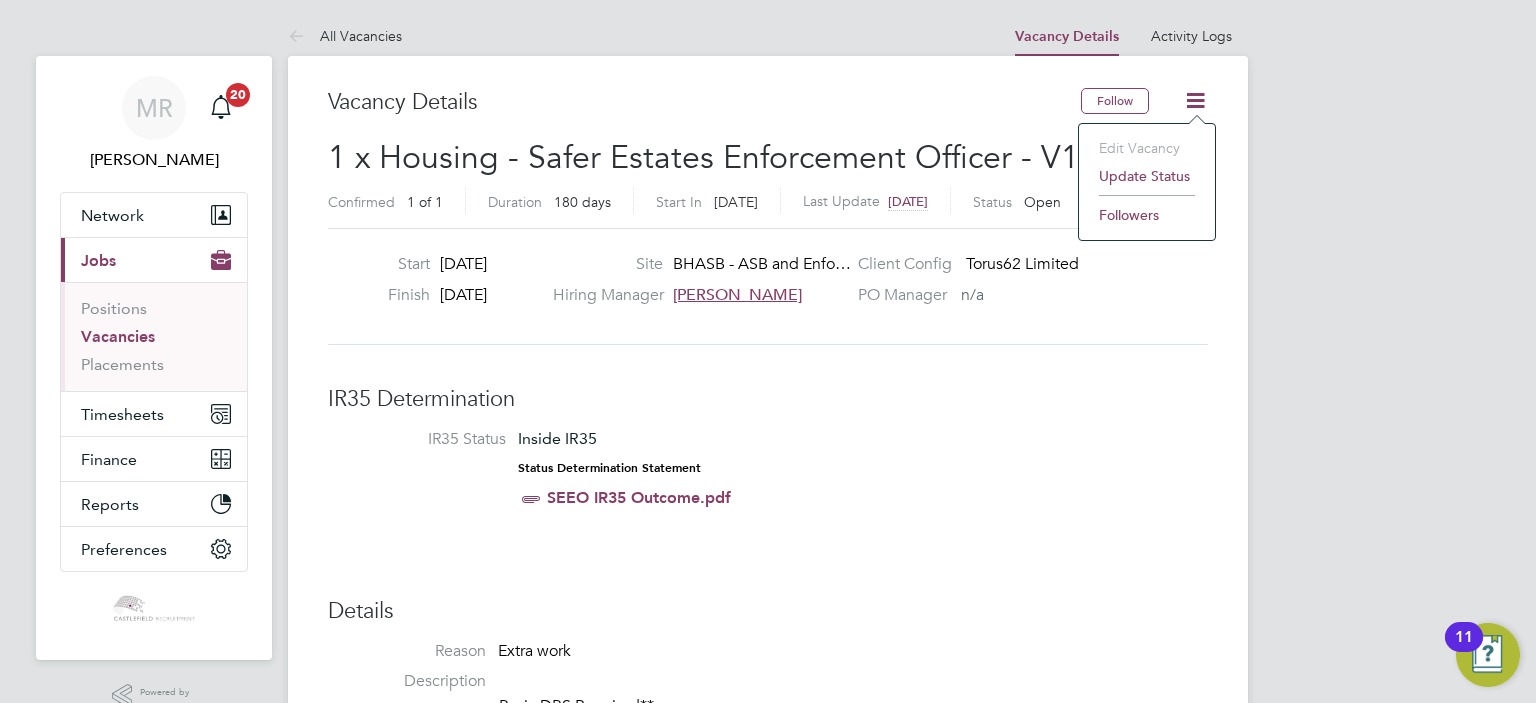 click on "IR35 Determination" 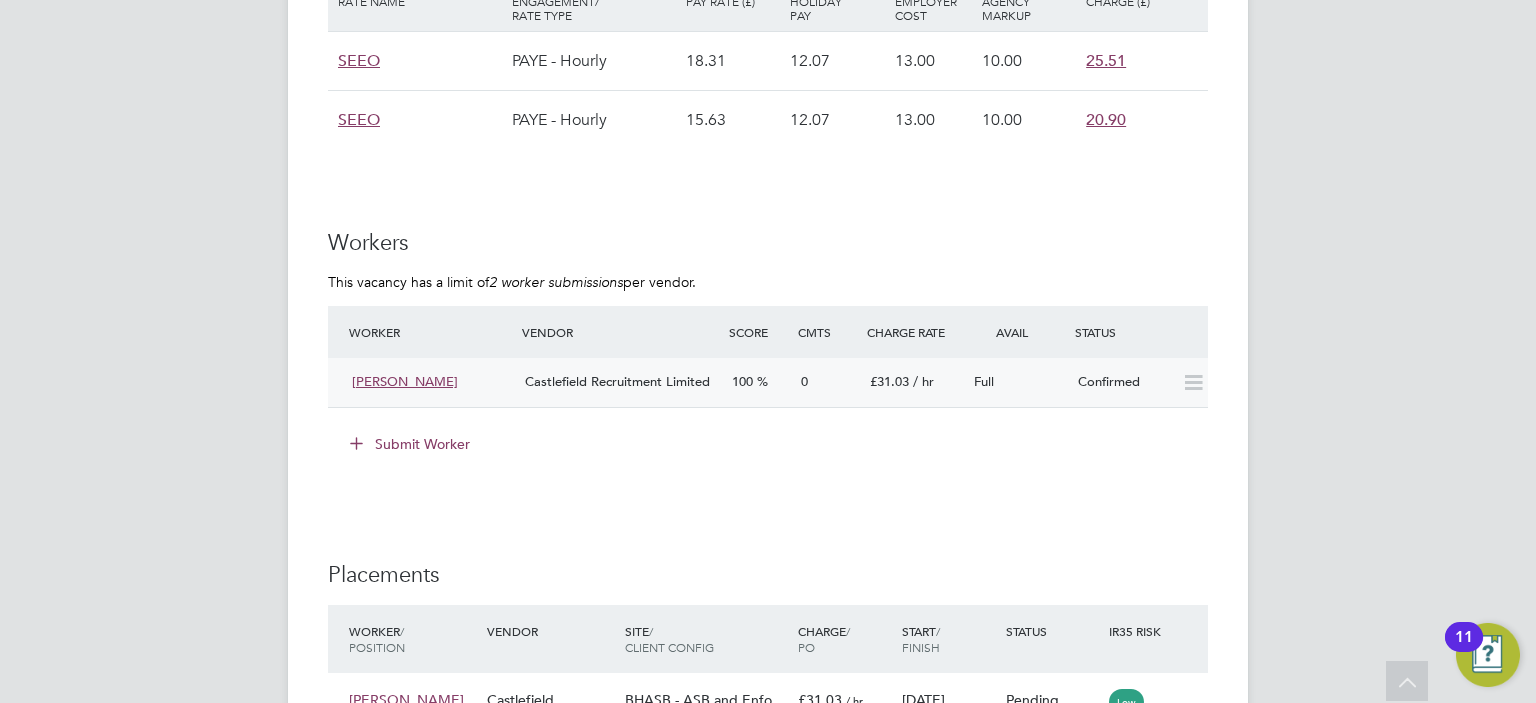 click 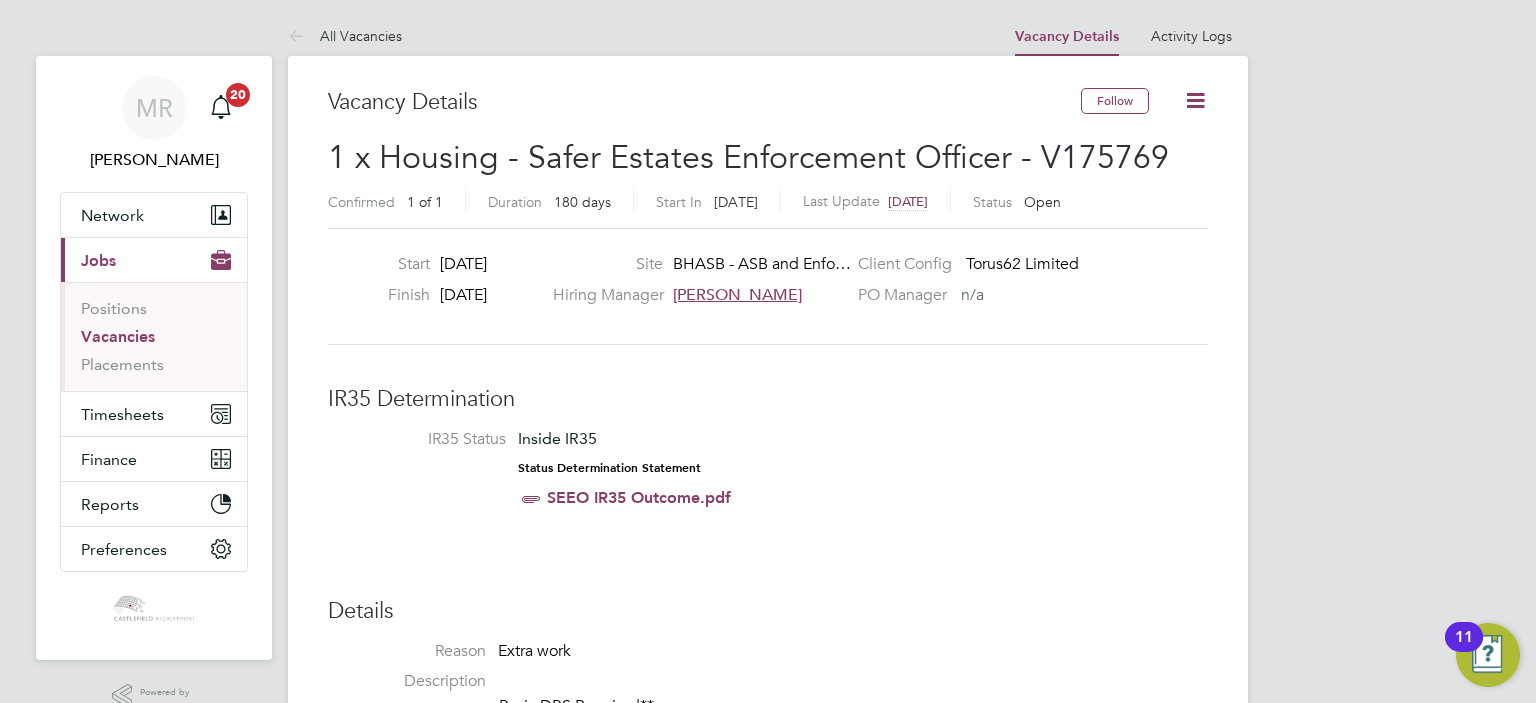 click 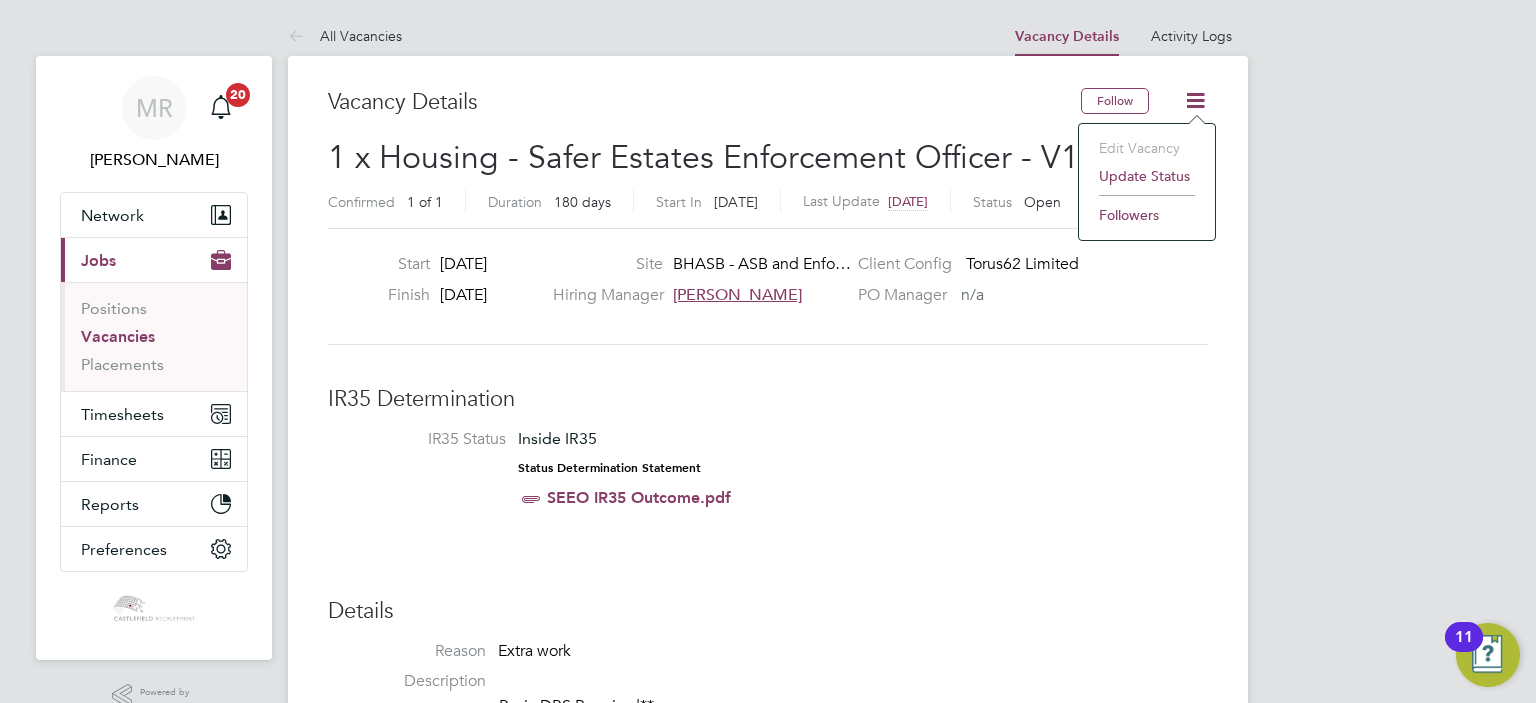 click on "Placements" at bounding box center (156, 365) 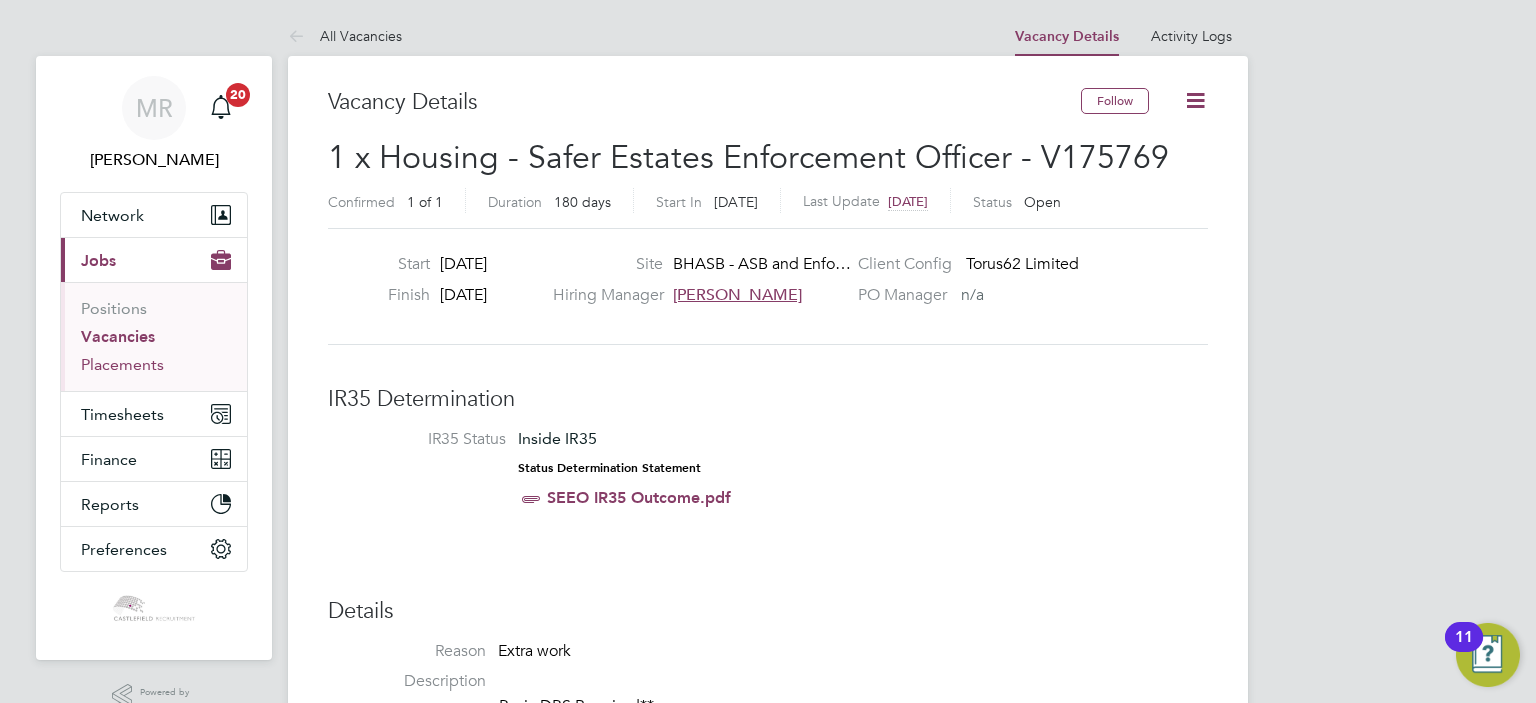 click on "Placements" at bounding box center (156, 365) 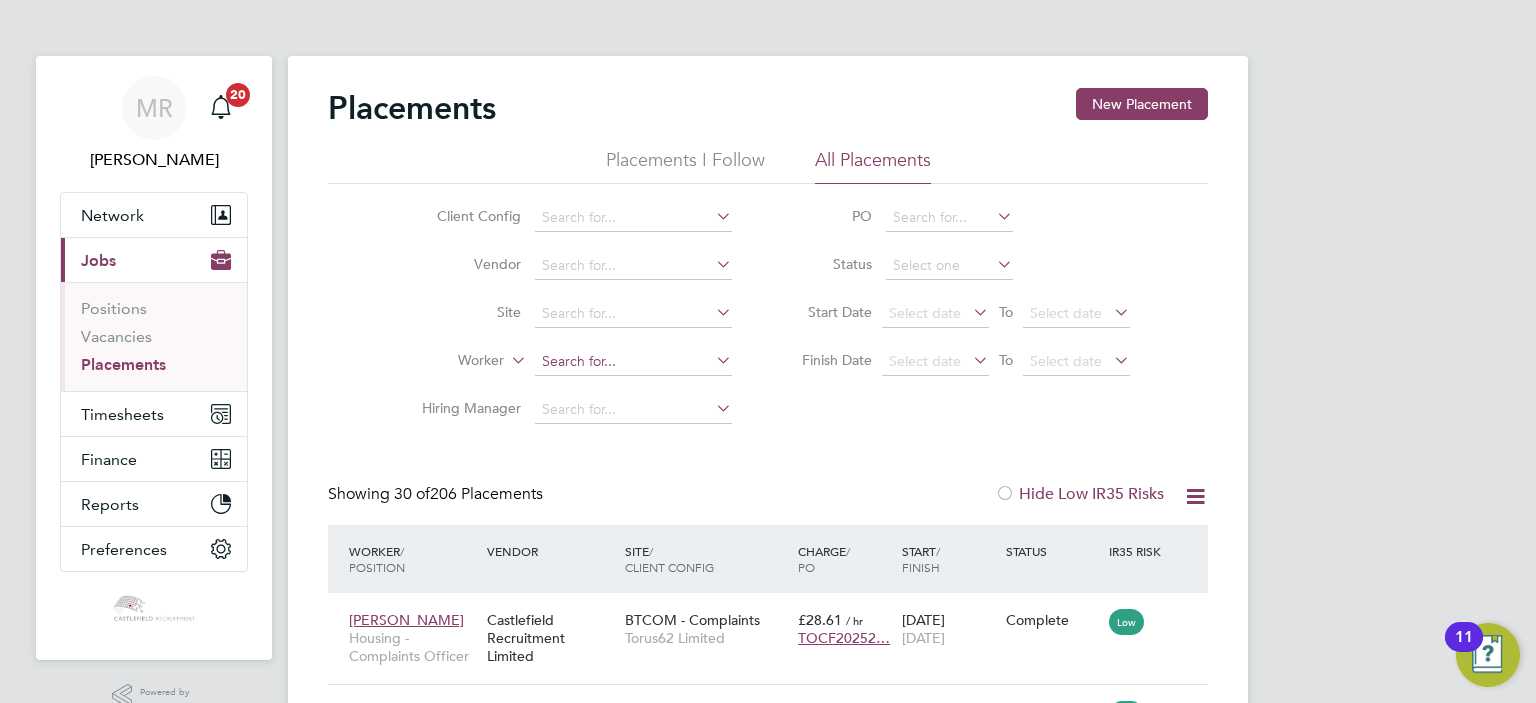 click 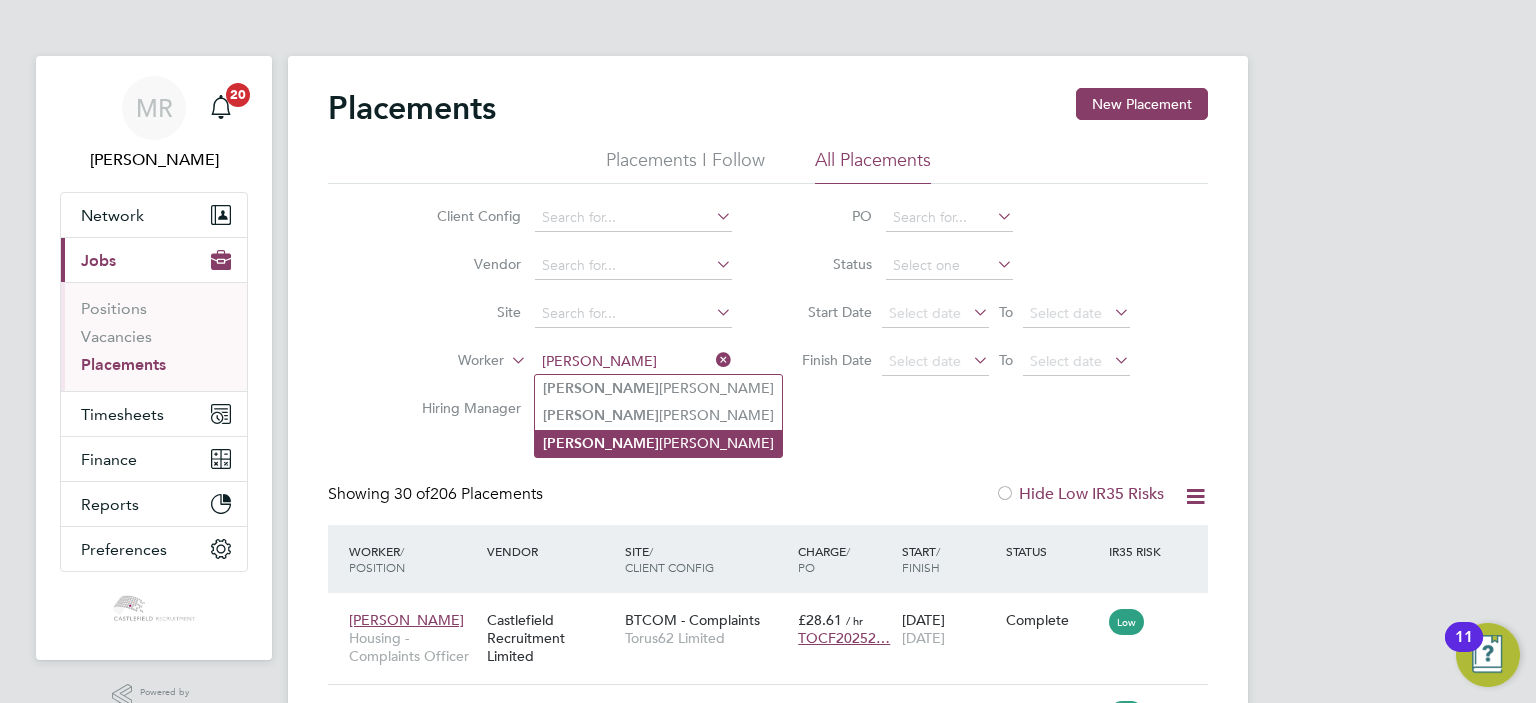 click on "[PERSON_NAME]" 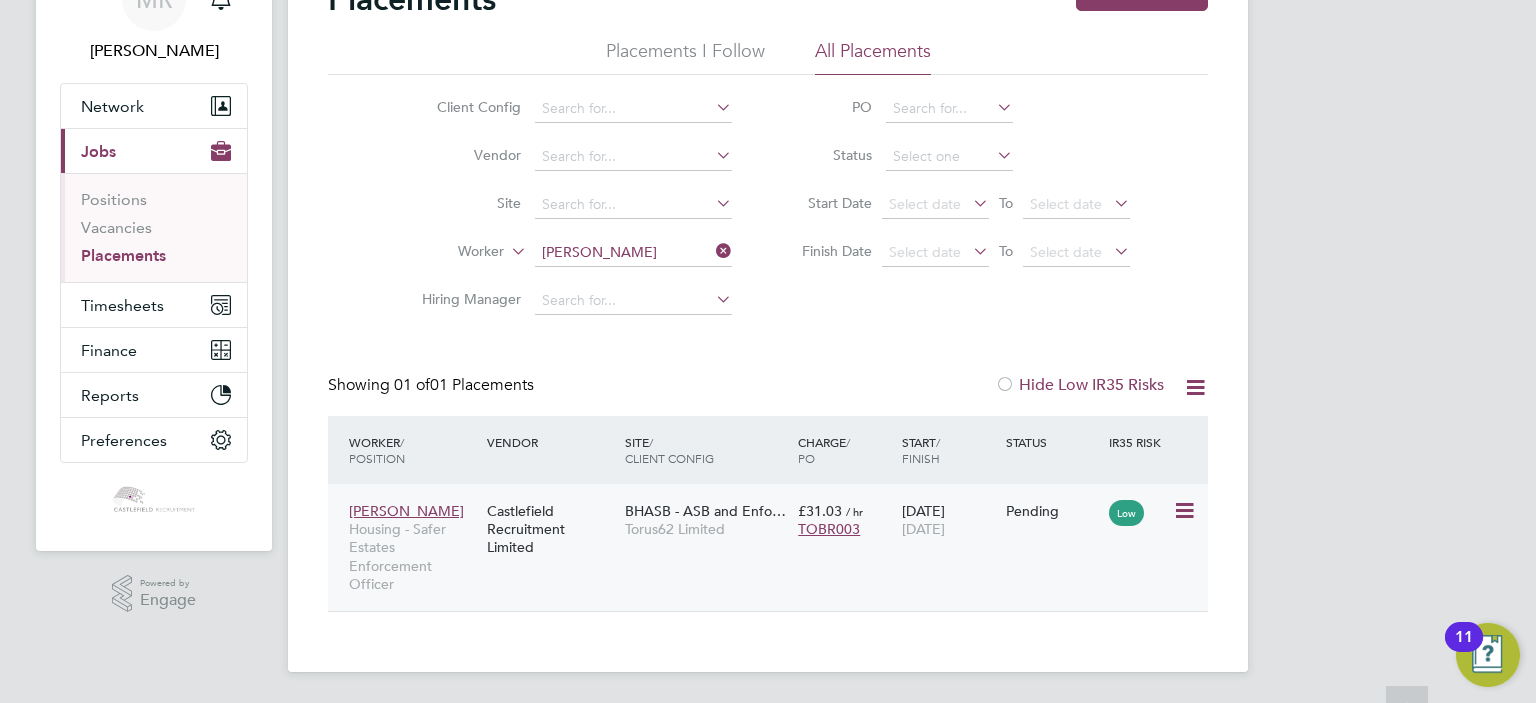 click on "[PERSON_NAME] Housing - Safer Estates Enforcement Officer Castlefield Recruitment Limited BHASB - ASB and Enfo… Torus62 Limited £31.03   / hr TOBR003 [DATE] [DATE] Pending Low" 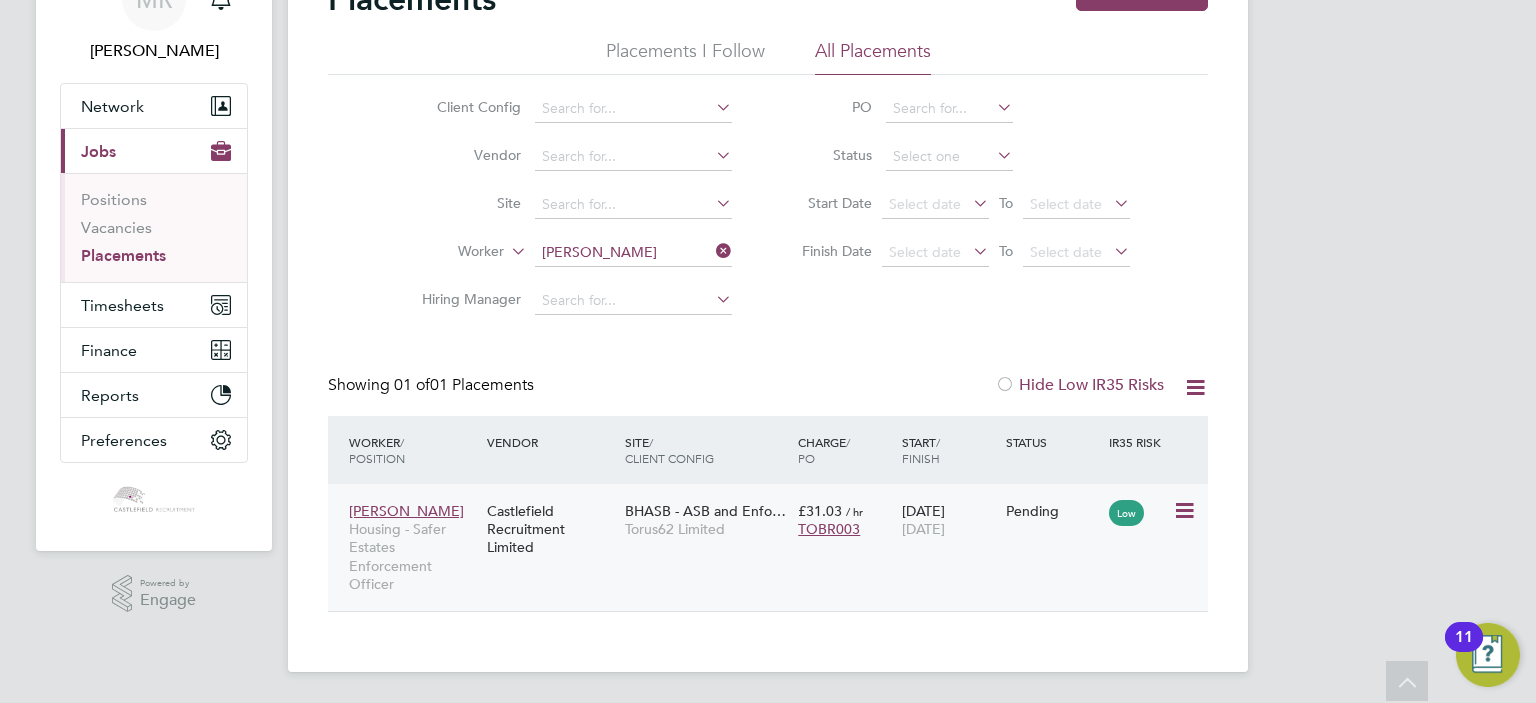 click 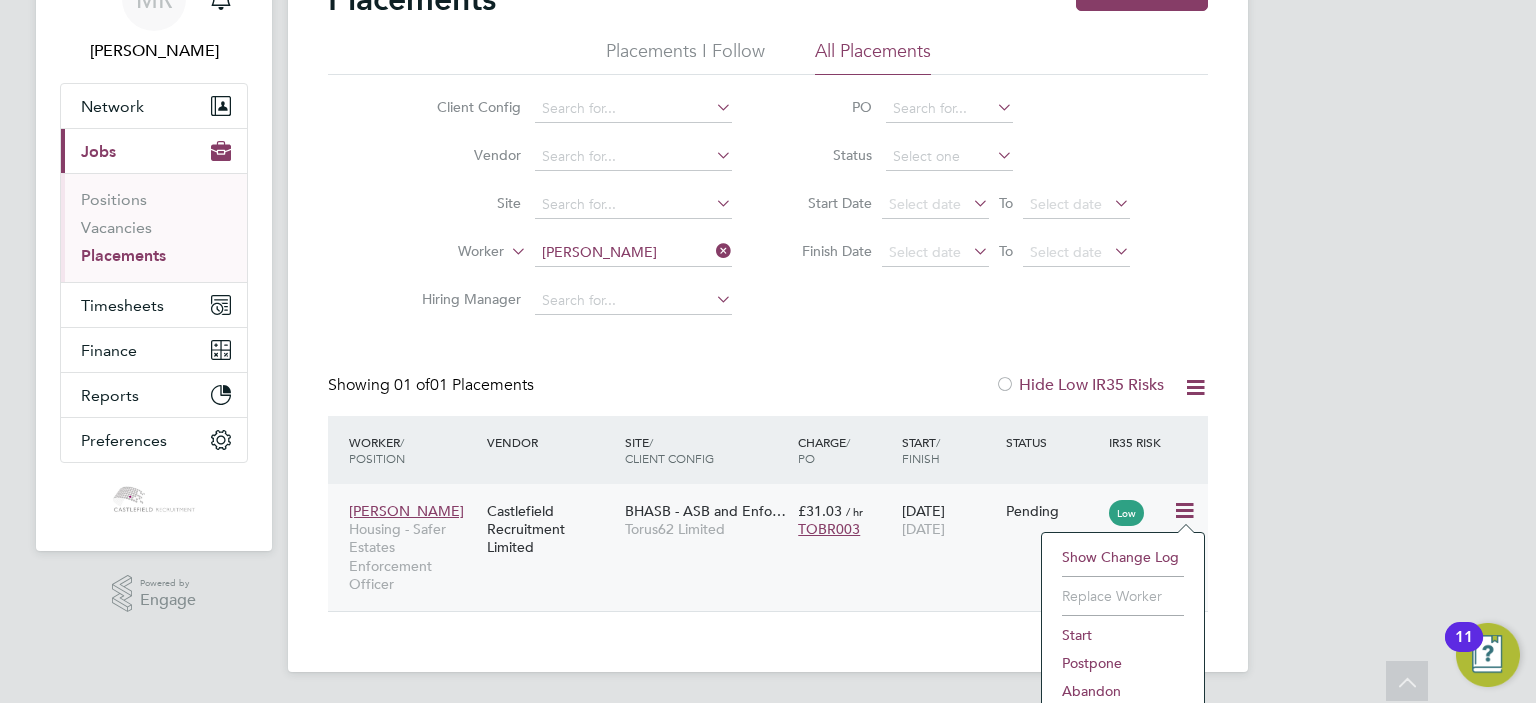 click on "Start" 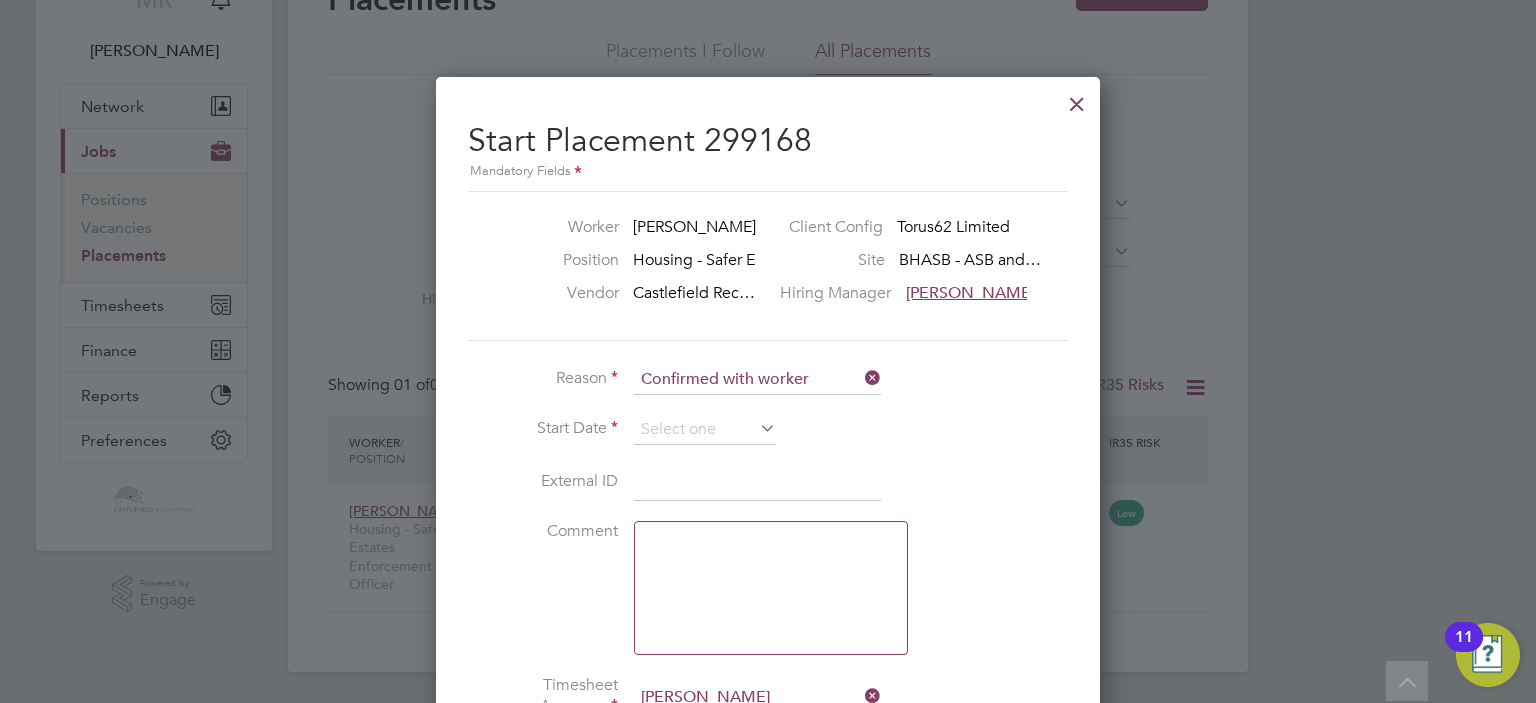 click 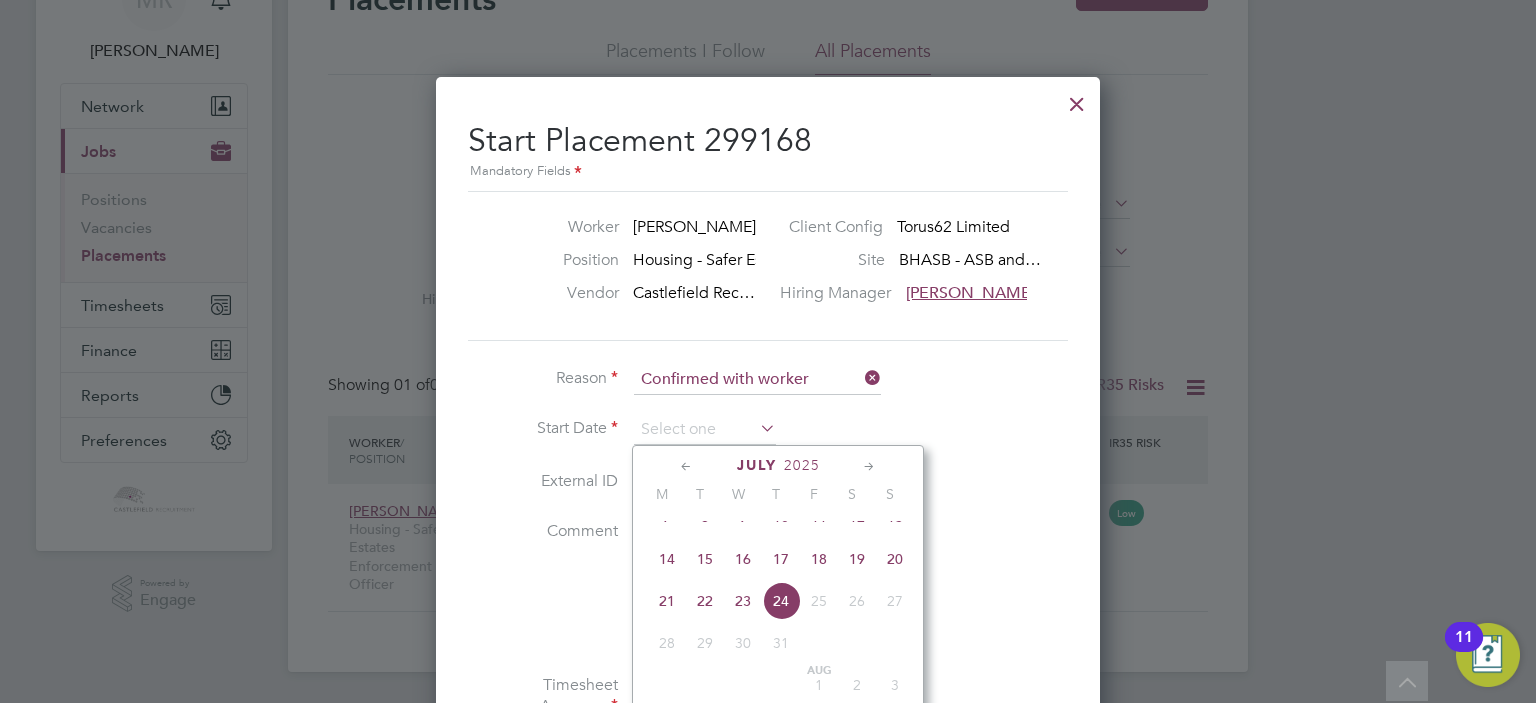 click on "21" 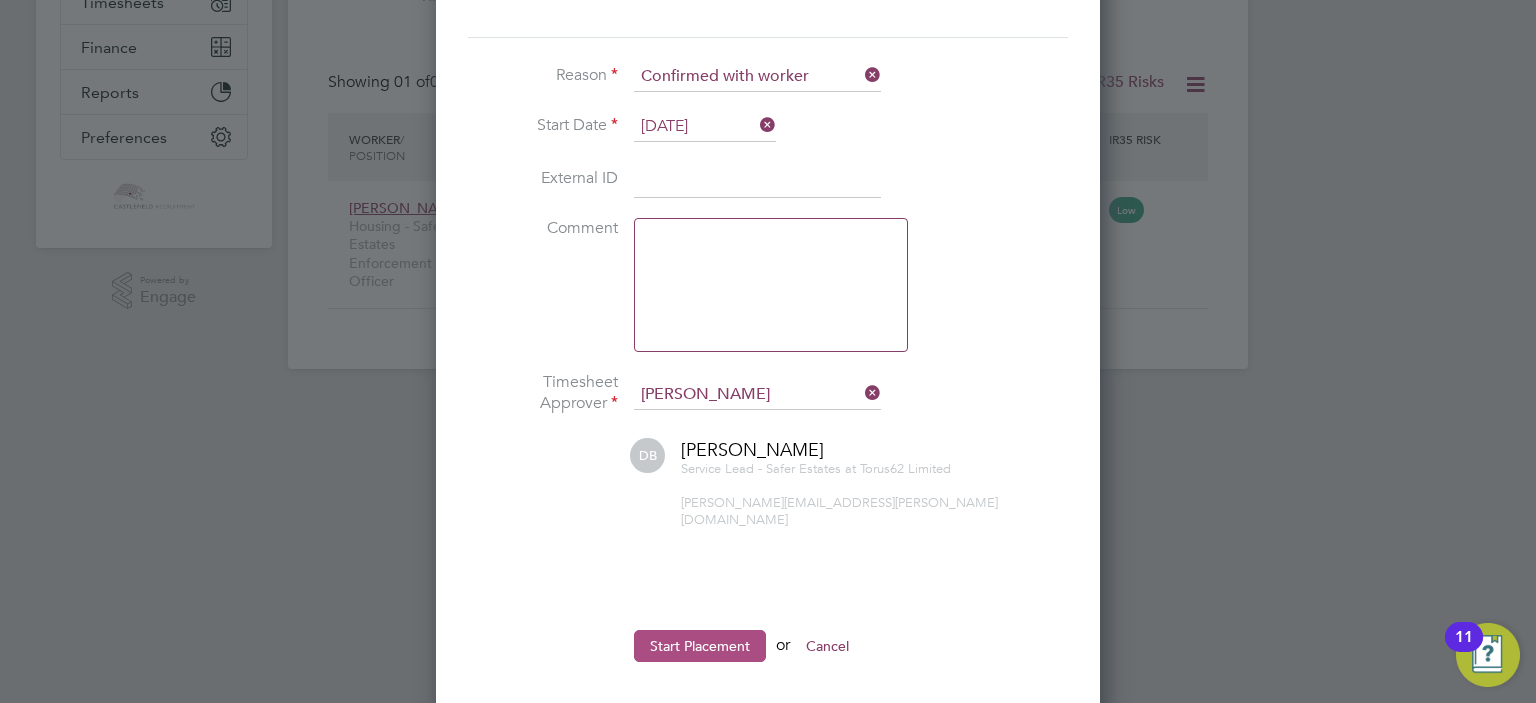 click on "Start Placement" 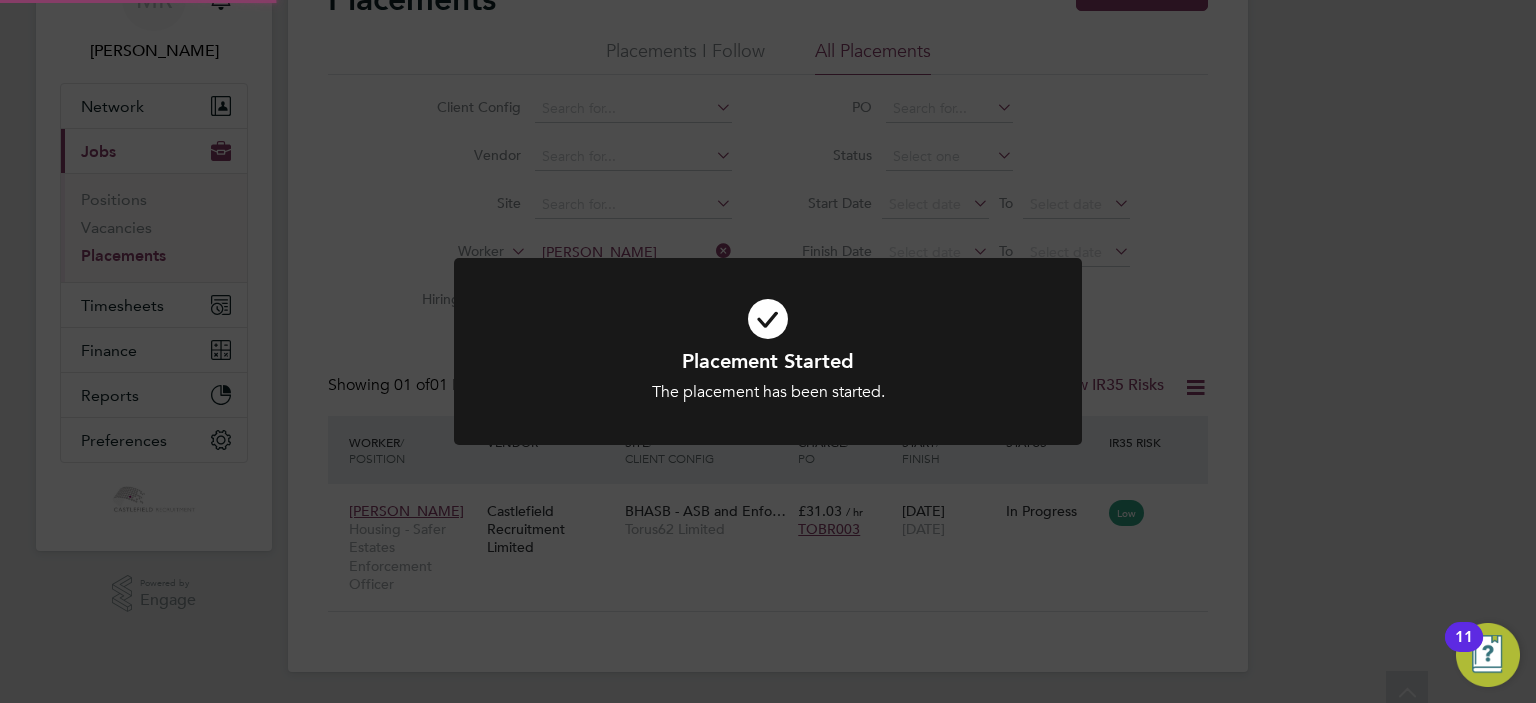 drag, startPoint x: 718, startPoint y: 443, endPoint x: 640, endPoint y: 449, distance: 78.23043 